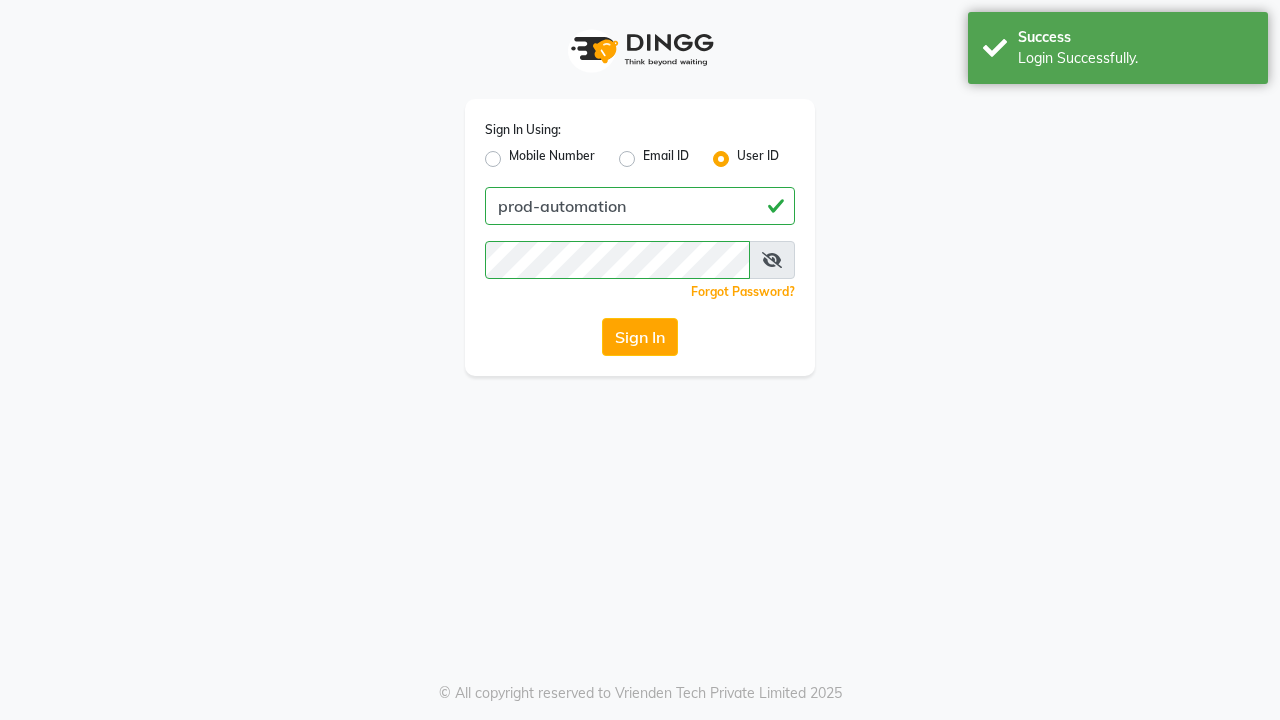 scroll, scrollTop: 0, scrollLeft: 0, axis: both 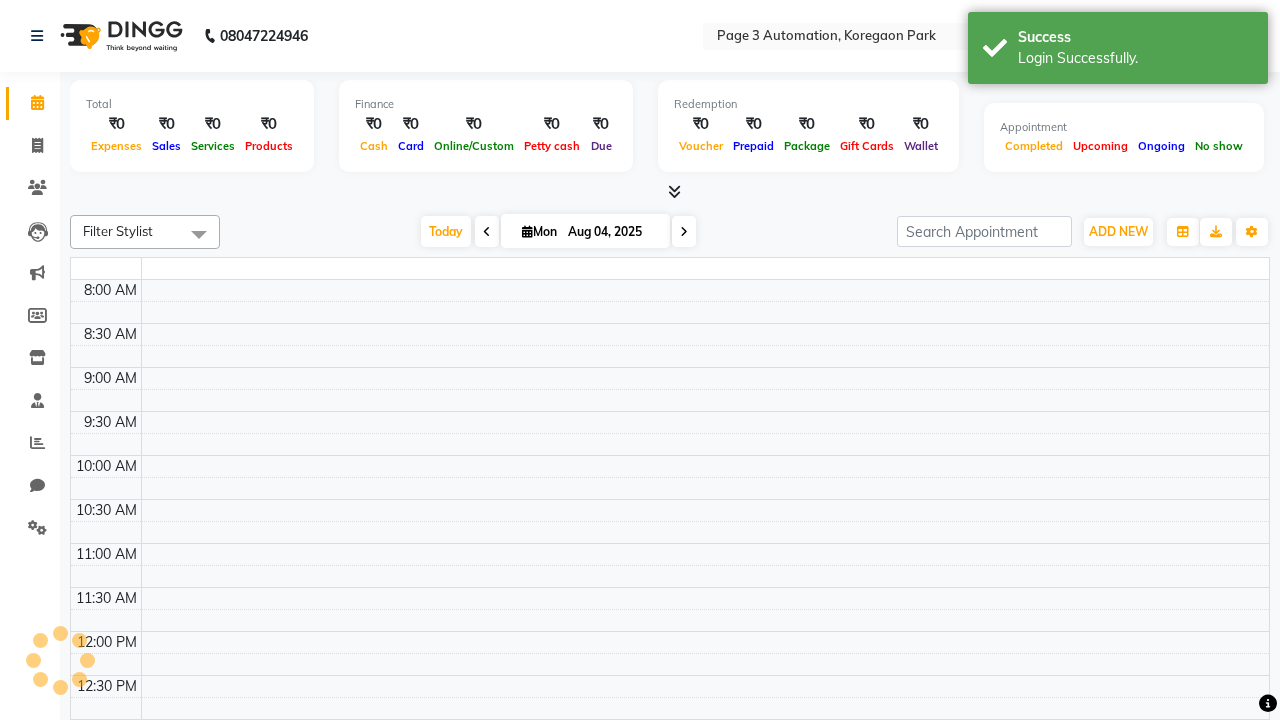 select on "en" 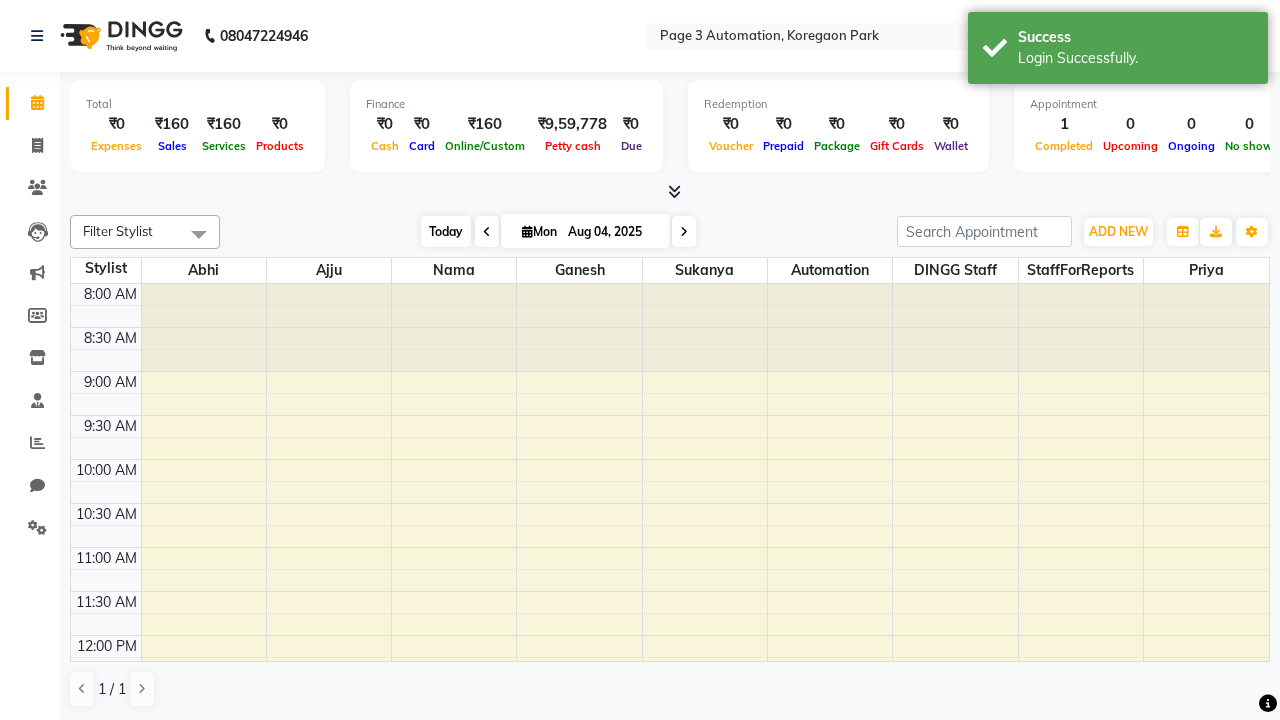 click on "Today" at bounding box center [446, 231] 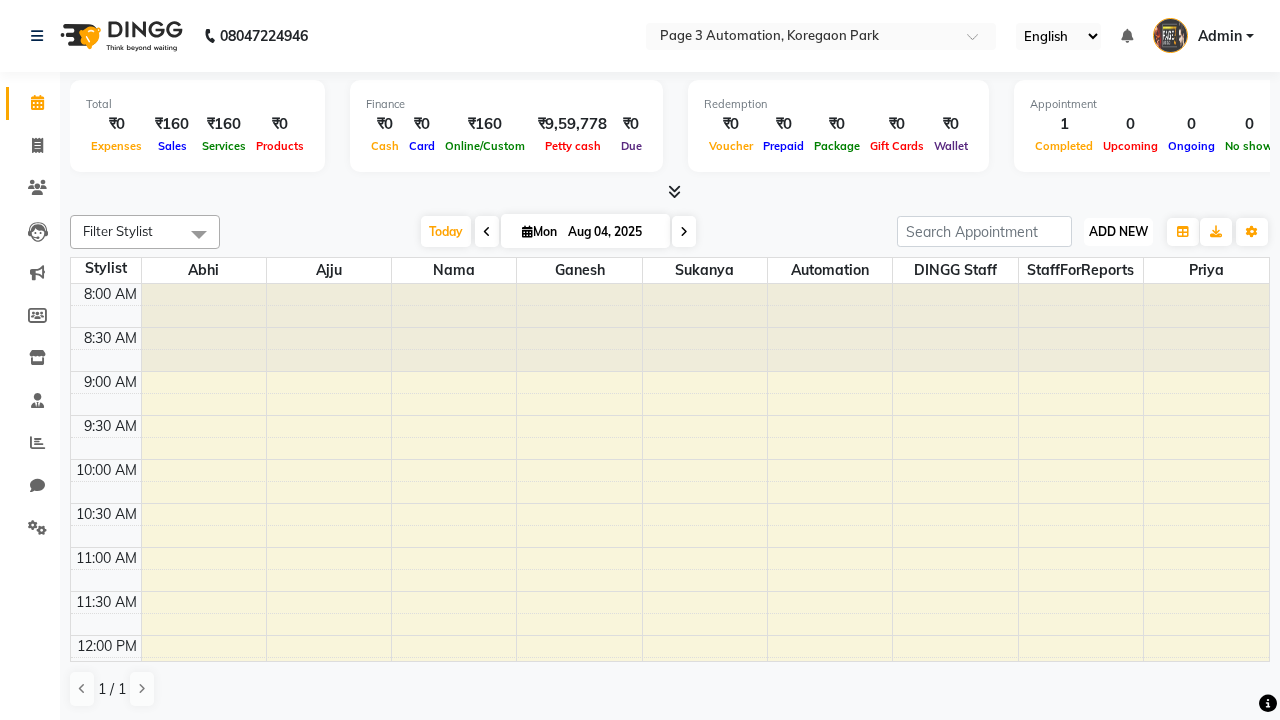 click on "ADD NEW" at bounding box center (1118, 231) 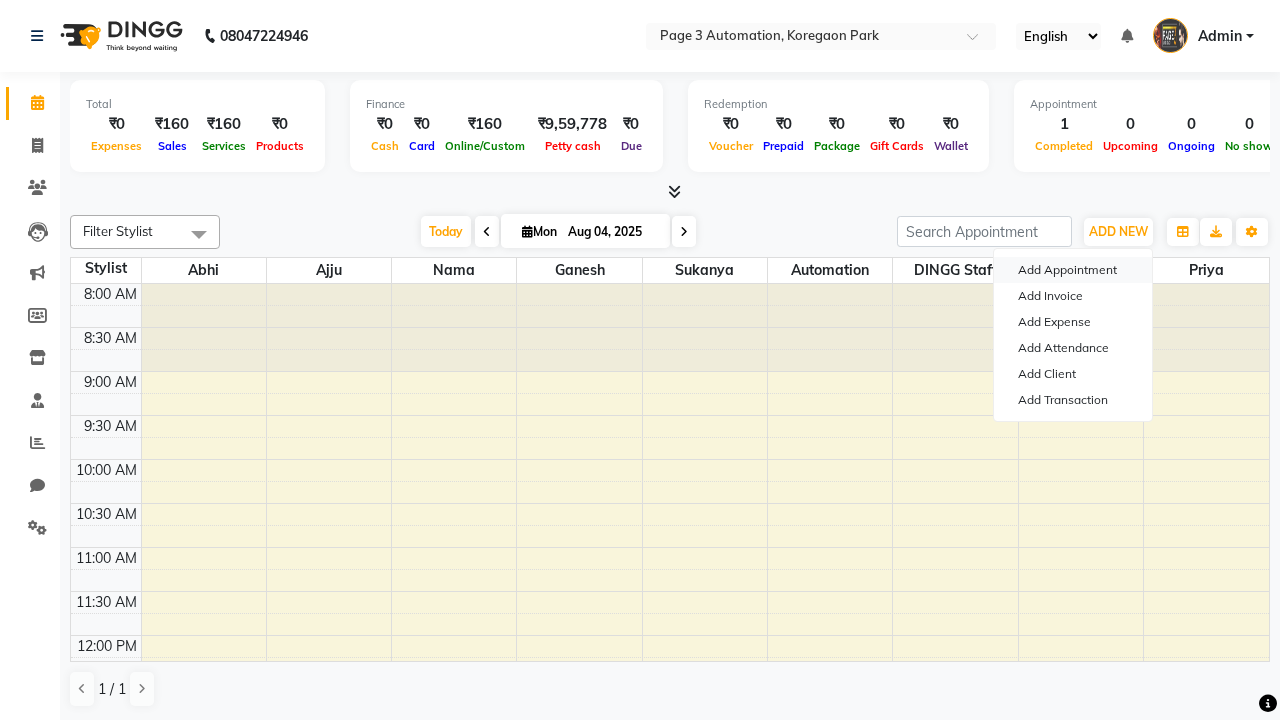 click on "Add Appointment" at bounding box center (1073, 270) 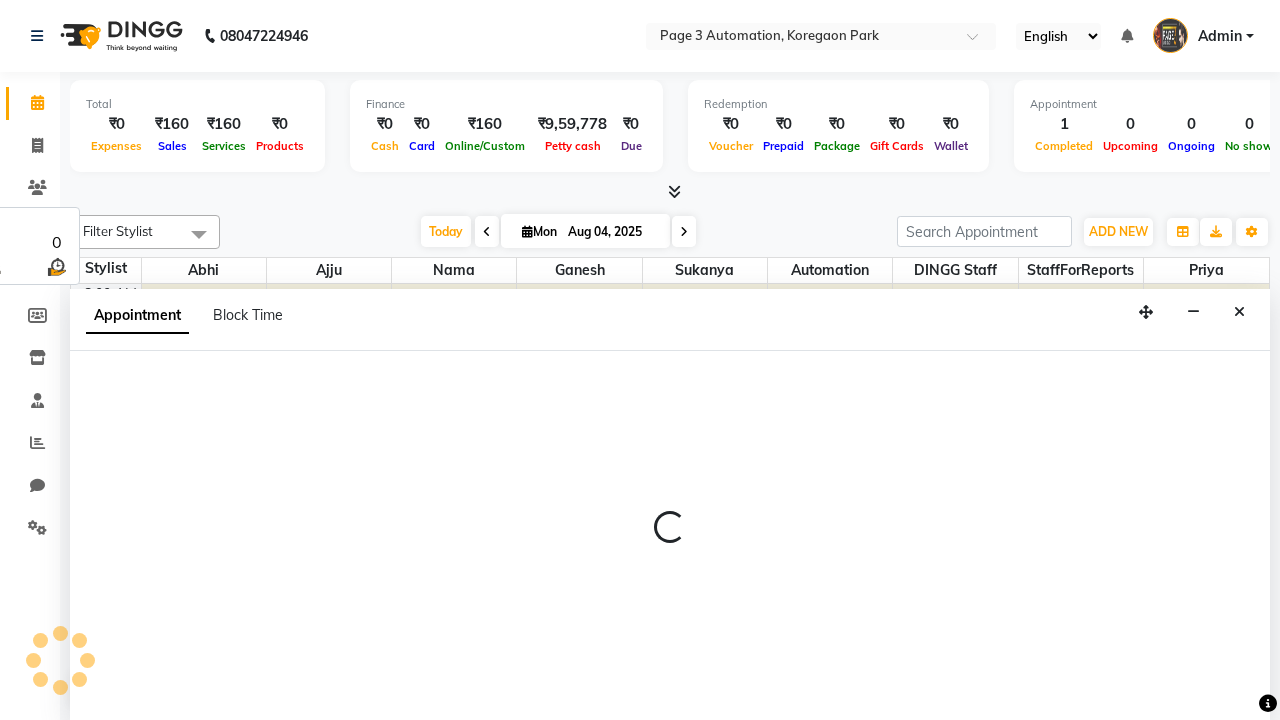 select on "tentative" 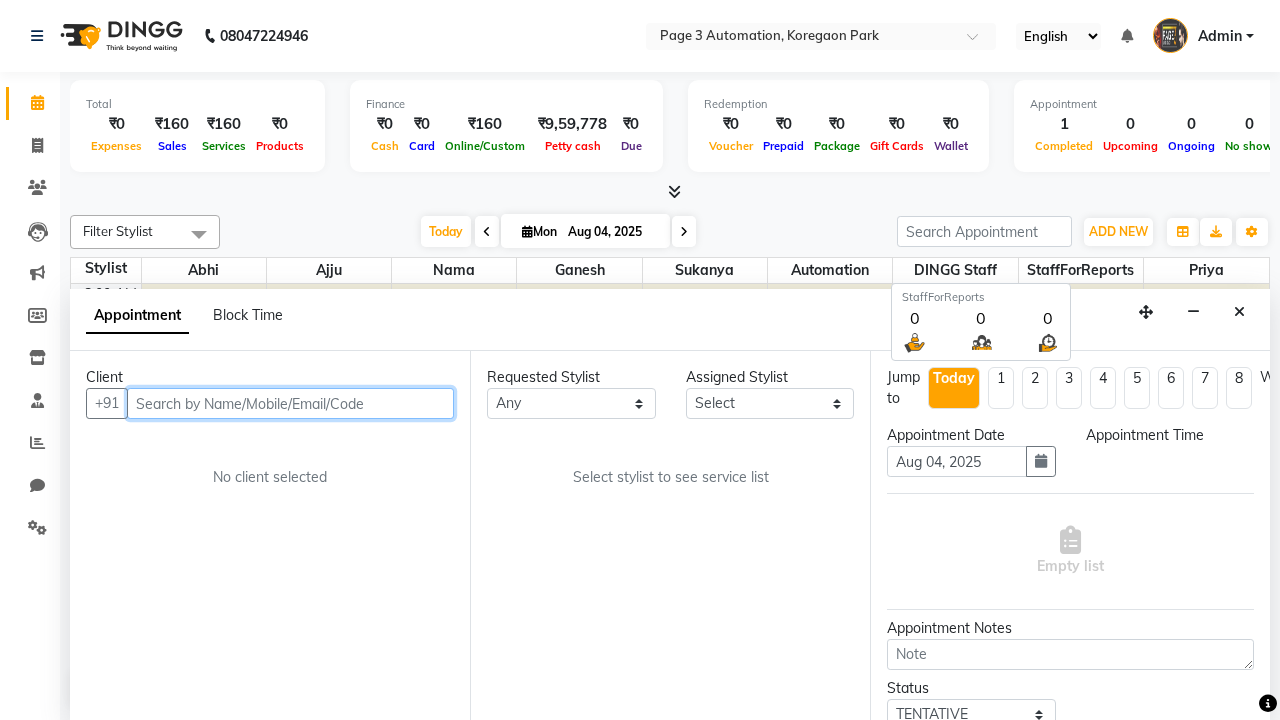 select on "540" 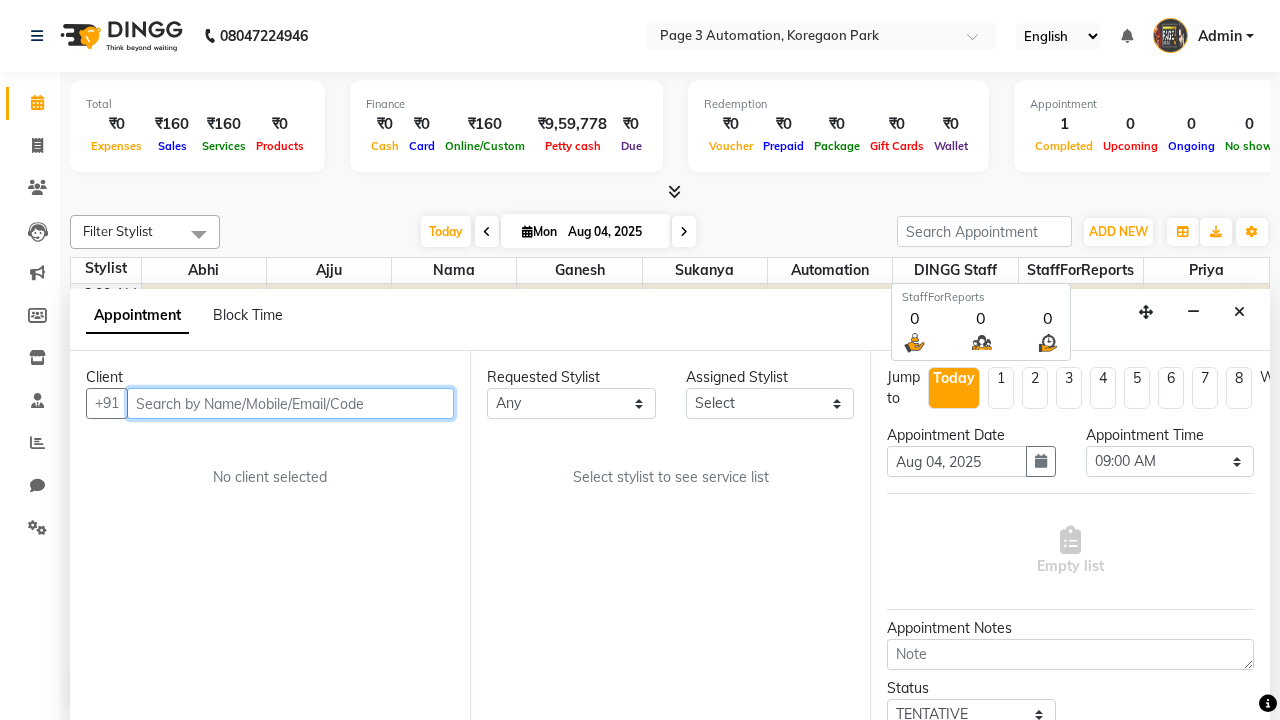 scroll, scrollTop: 1, scrollLeft: 0, axis: vertical 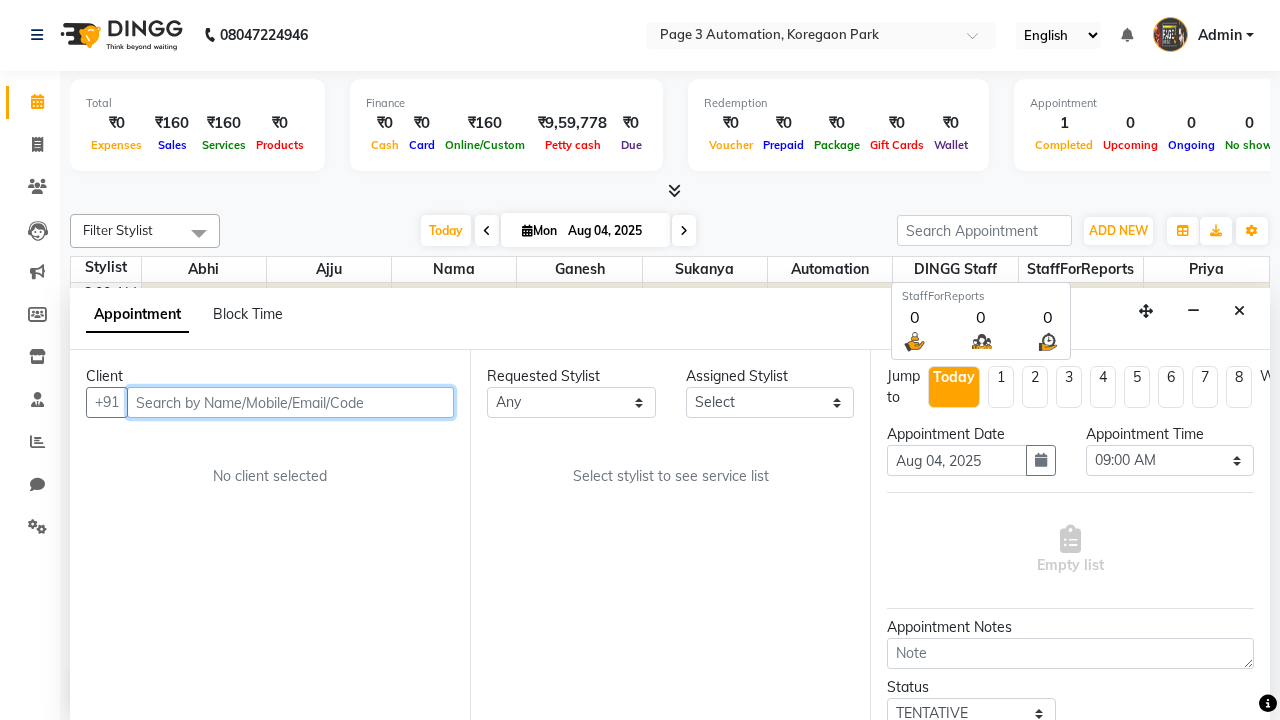 type on "8192346578" 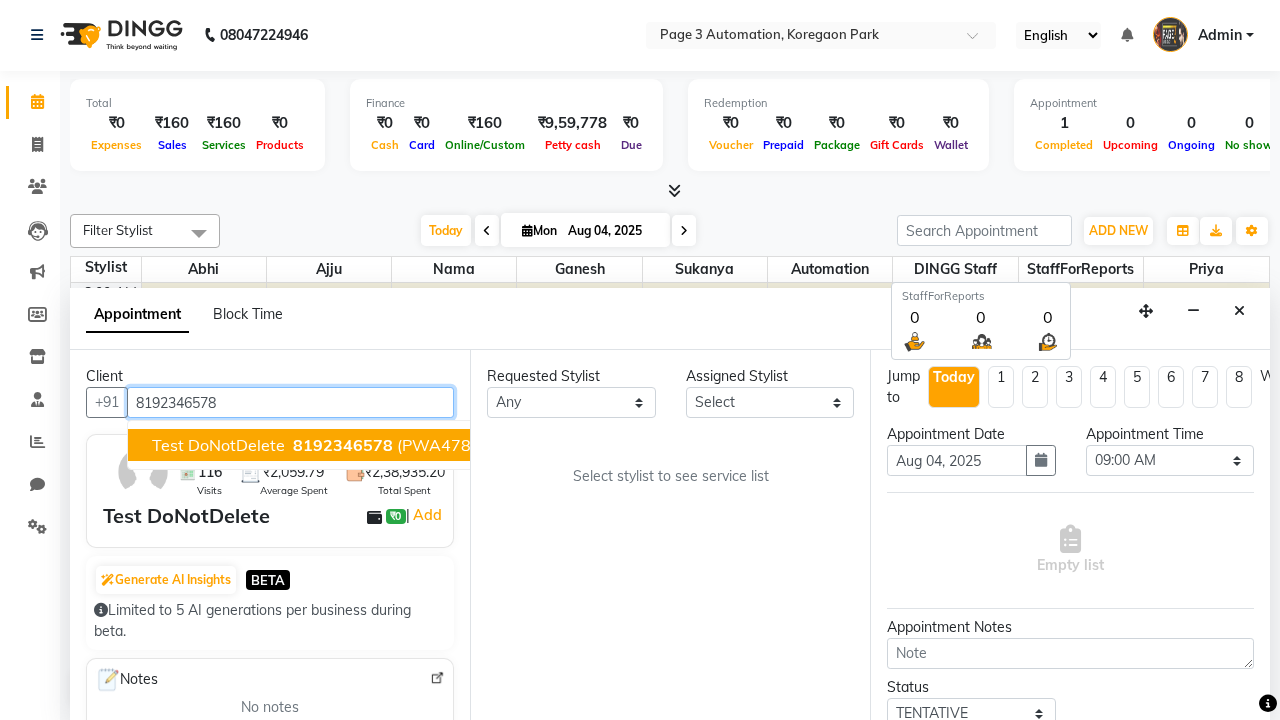 click on "8192346578" at bounding box center (343, 445) 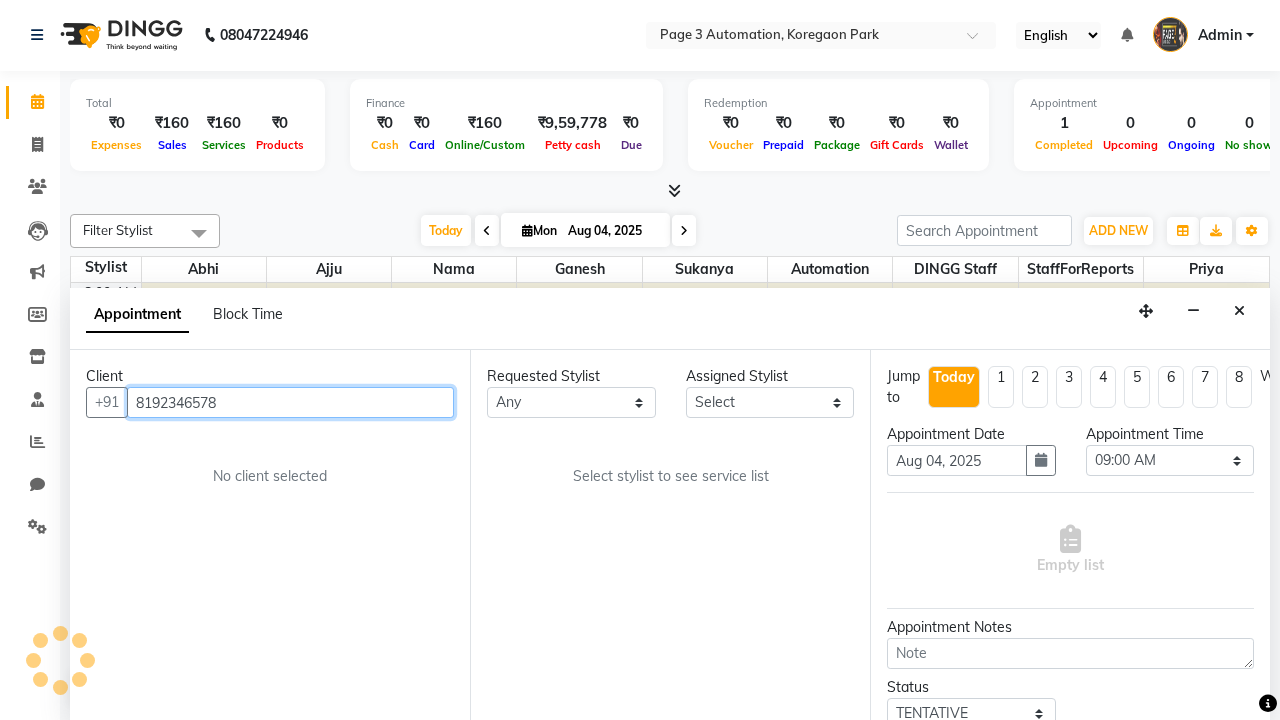 scroll, scrollTop: 0, scrollLeft: 0, axis: both 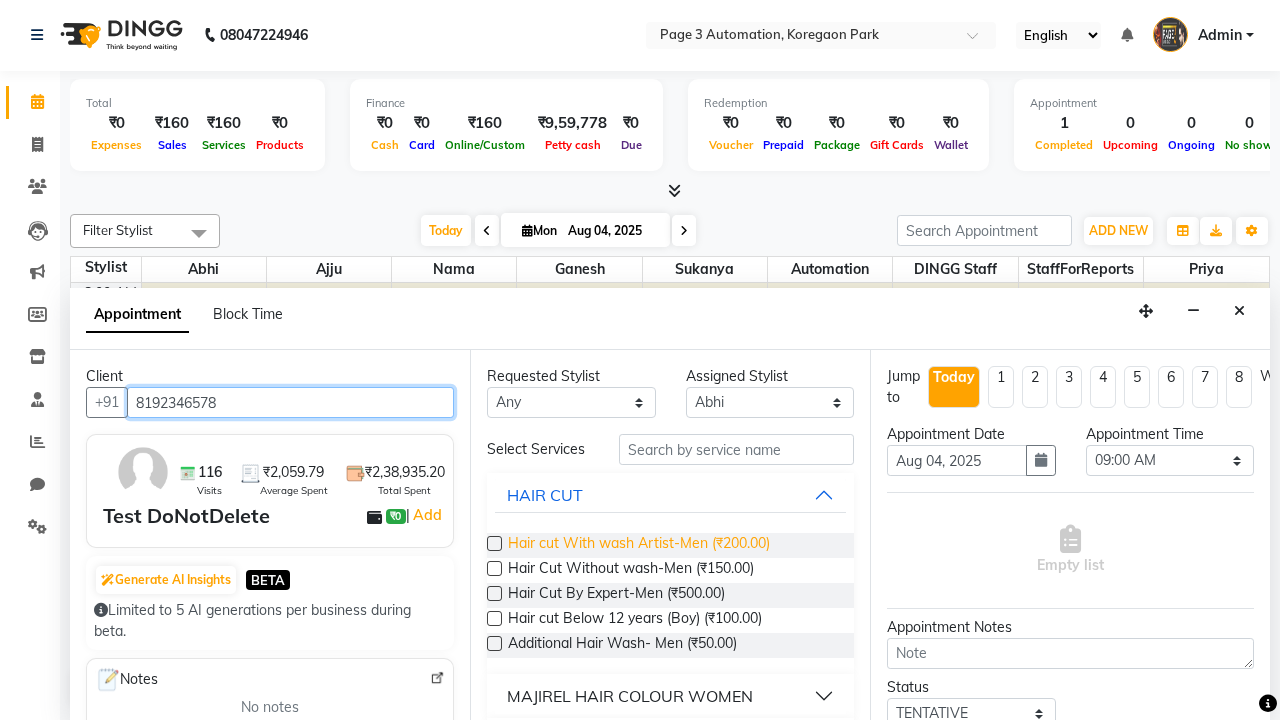 type on "8192346578" 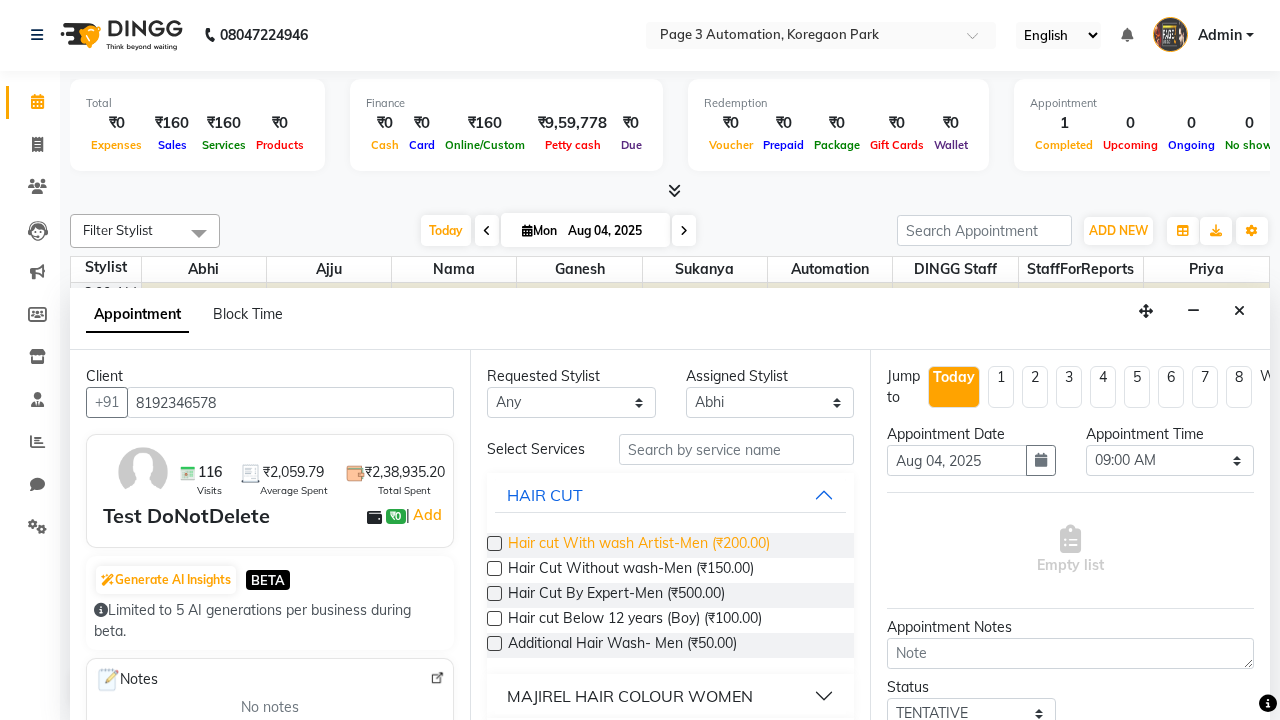 click on "Hair cut With wash Artist-Men (₹200.00)" at bounding box center (639, 545) 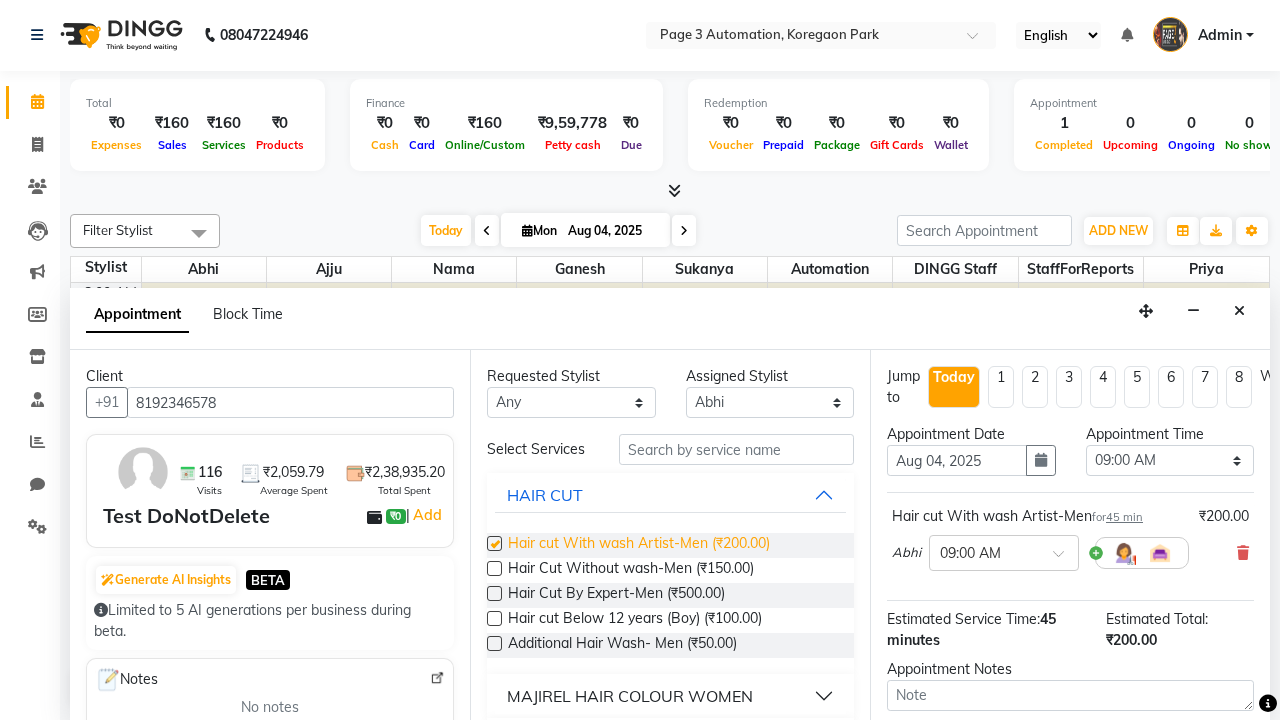 checkbox on "false" 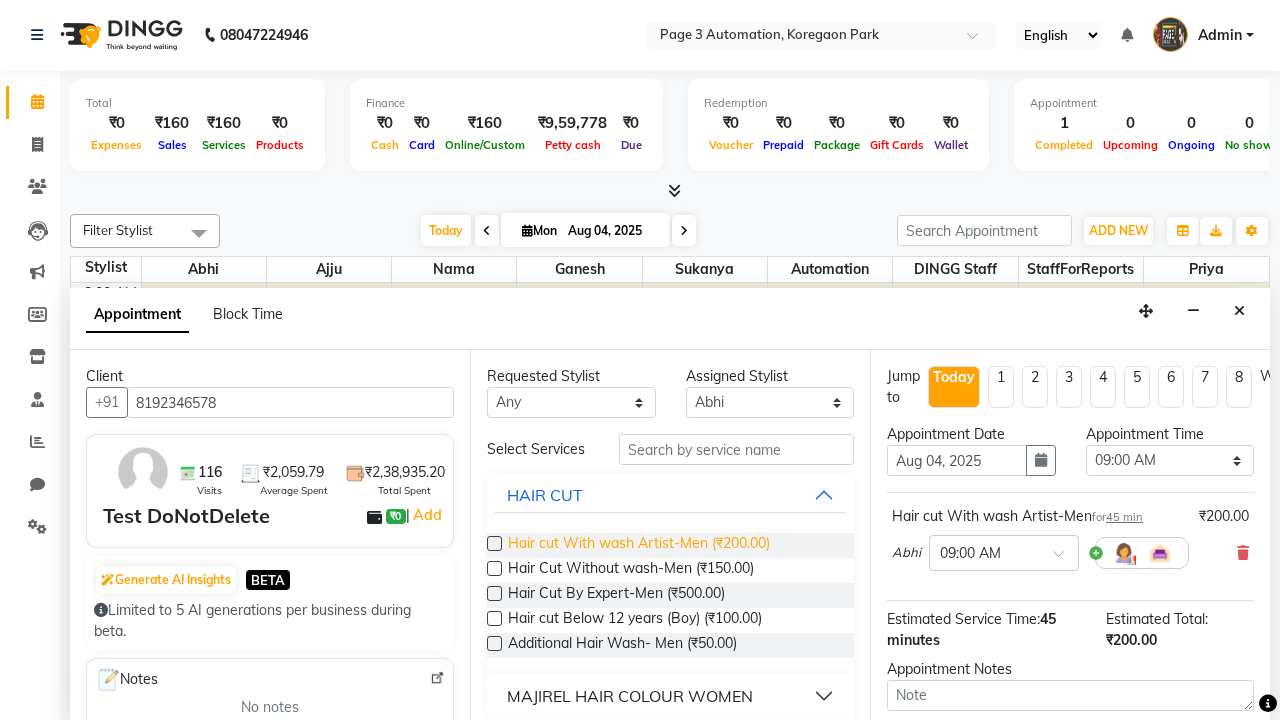 select on "885" 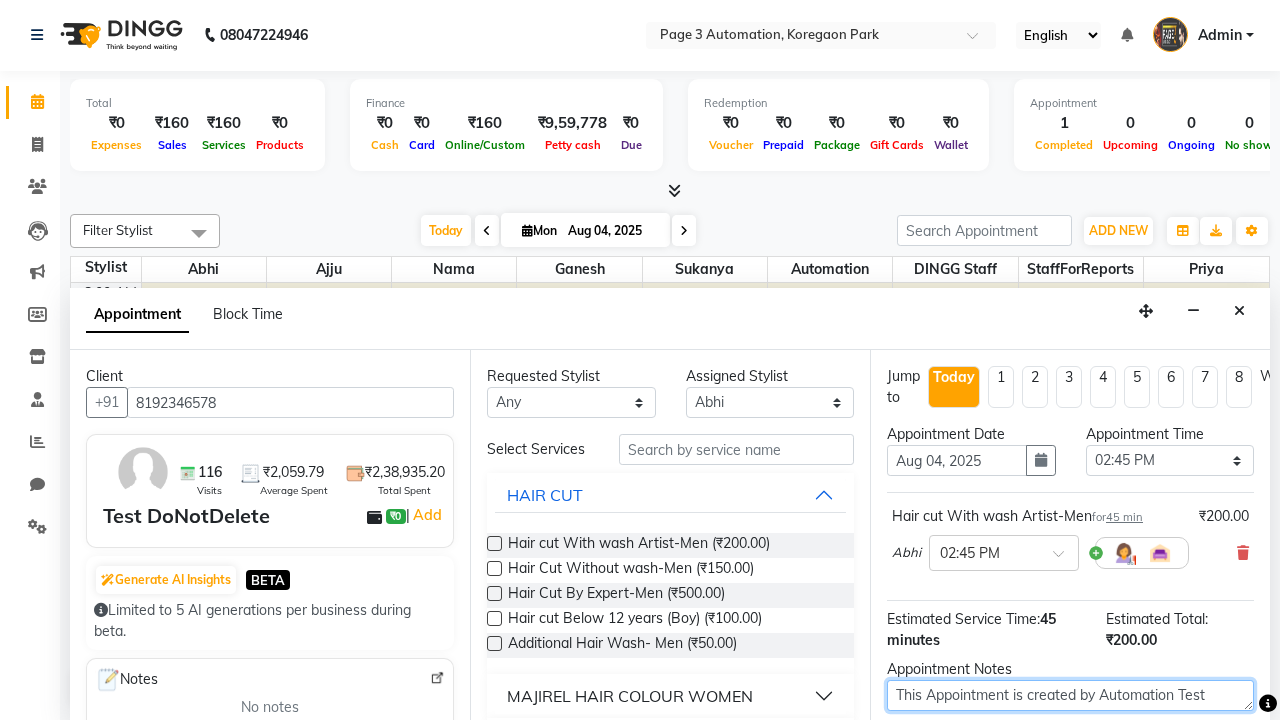 type on "This Appointment is created by Automation Test" 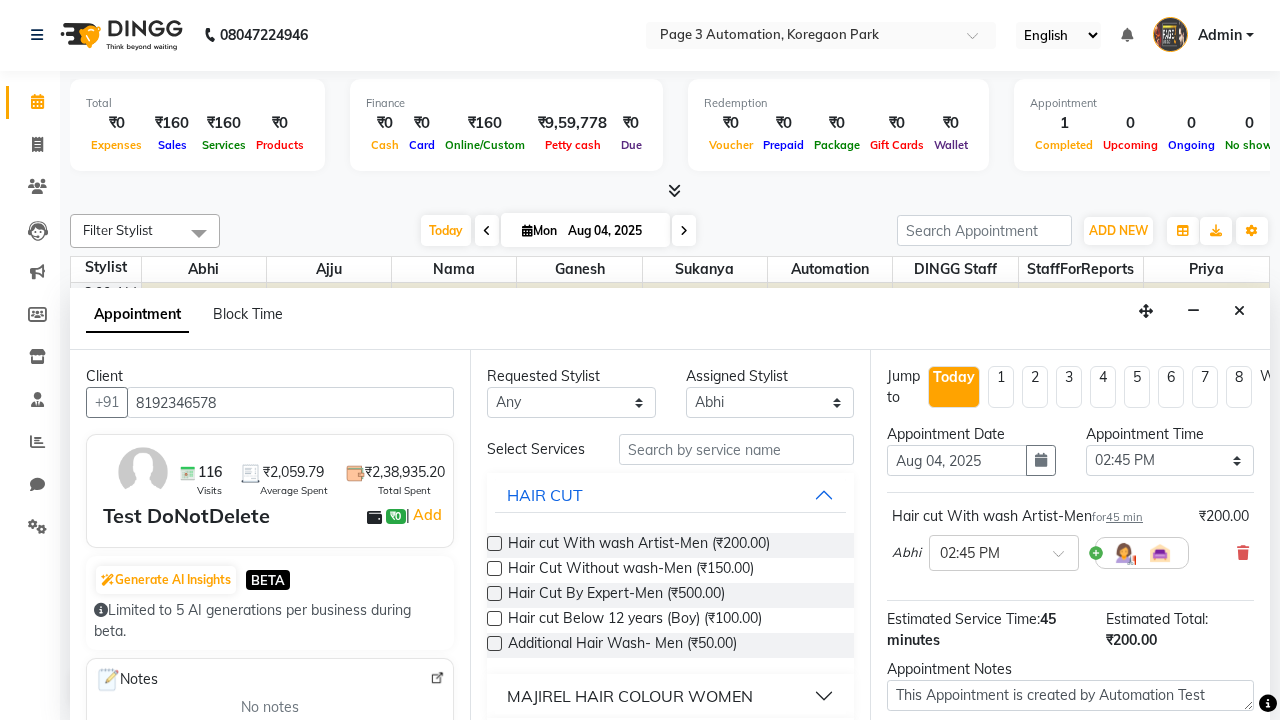 click at bounding box center (1097, 822) 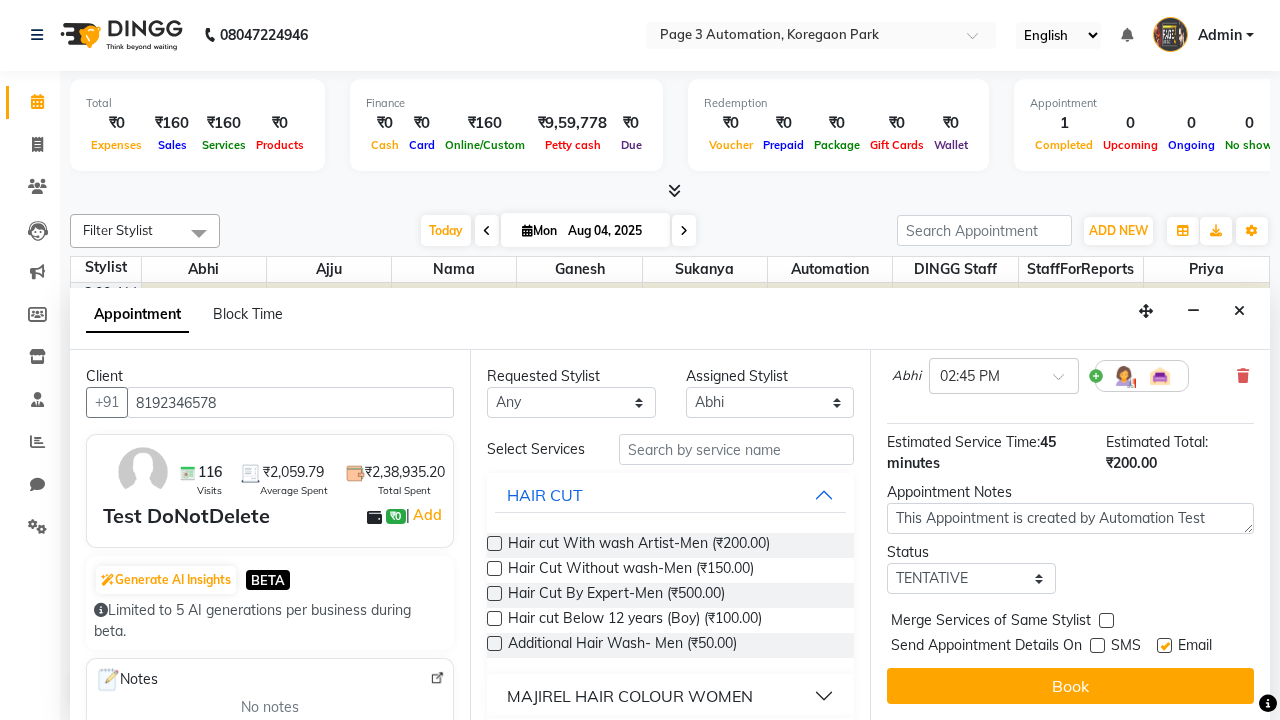click at bounding box center [1164, 645] 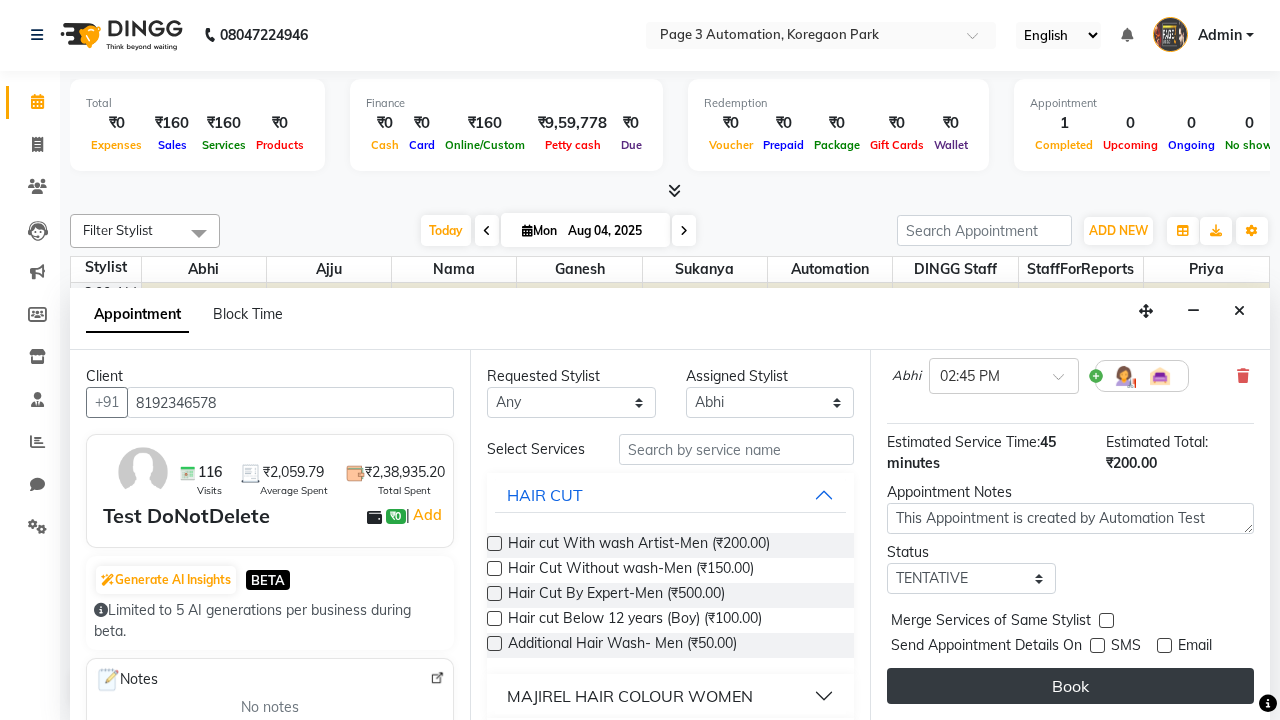 click on "Book" at bounding box center (1070, 686) 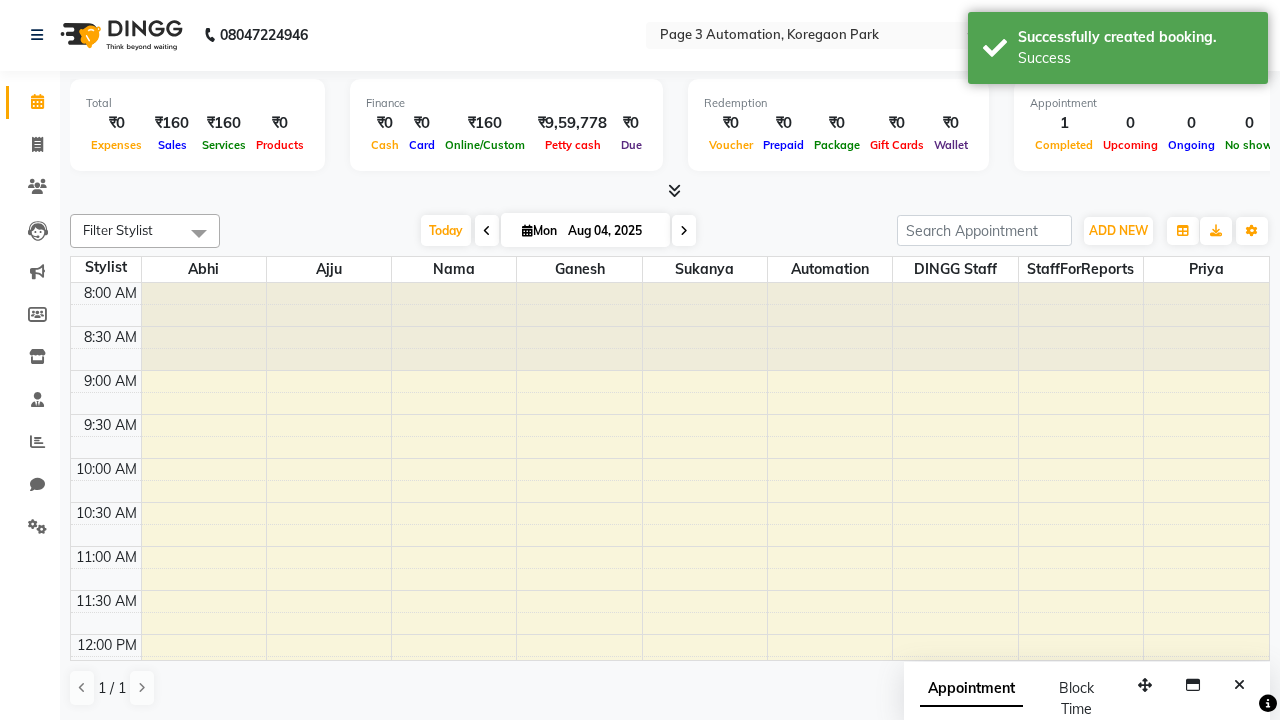 scroll, scrollTop: 0, scrollLeft: 0, axis: both 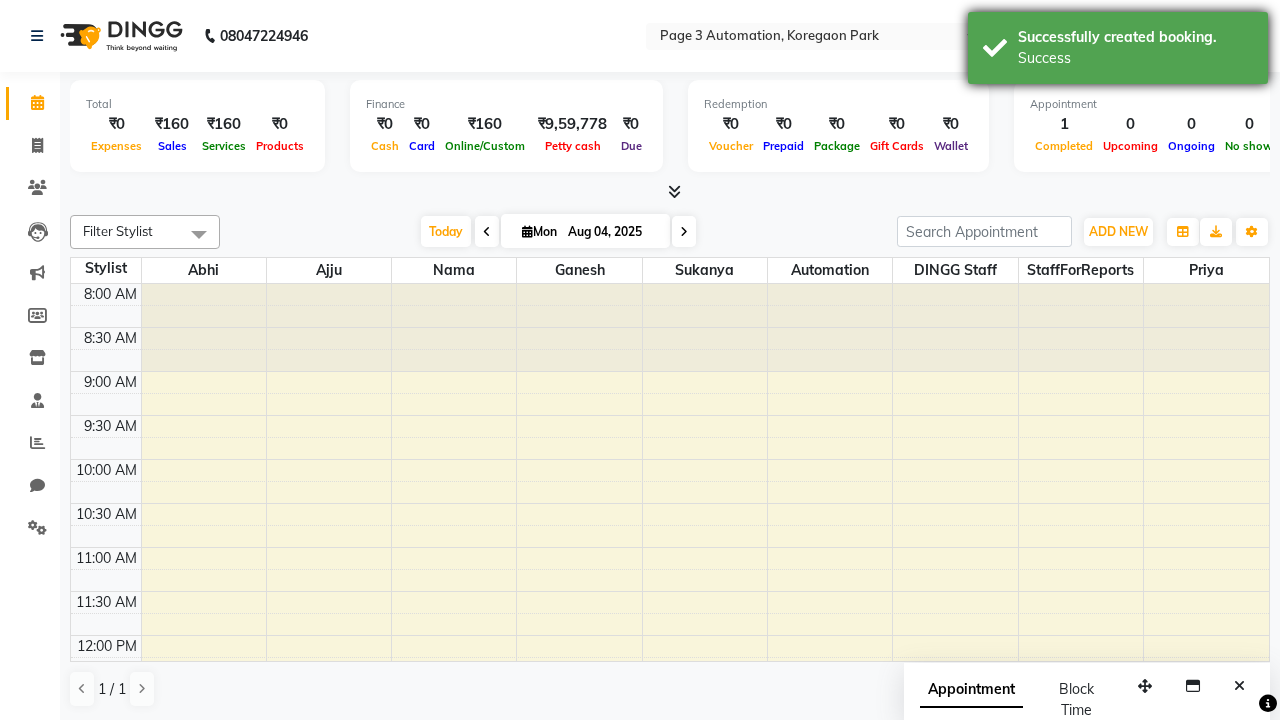 click on "Success" at bounding box center (1135, 58) 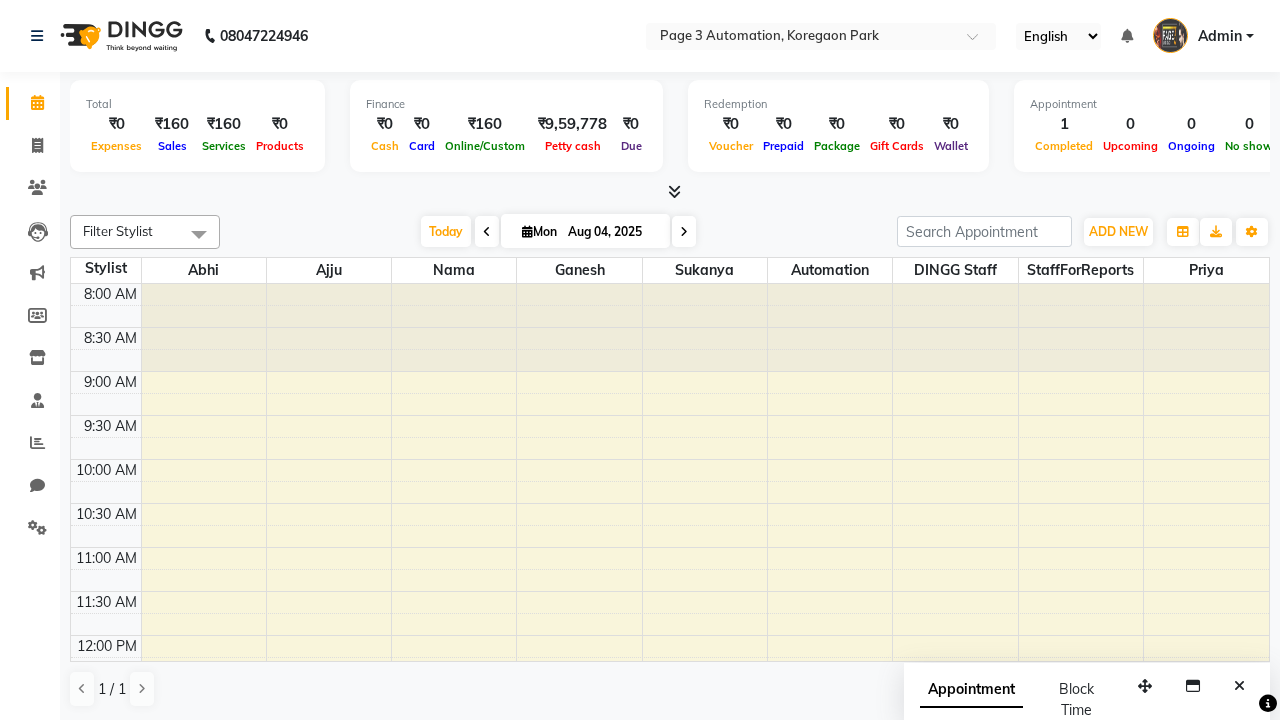 click at bounding box center (199, 234) 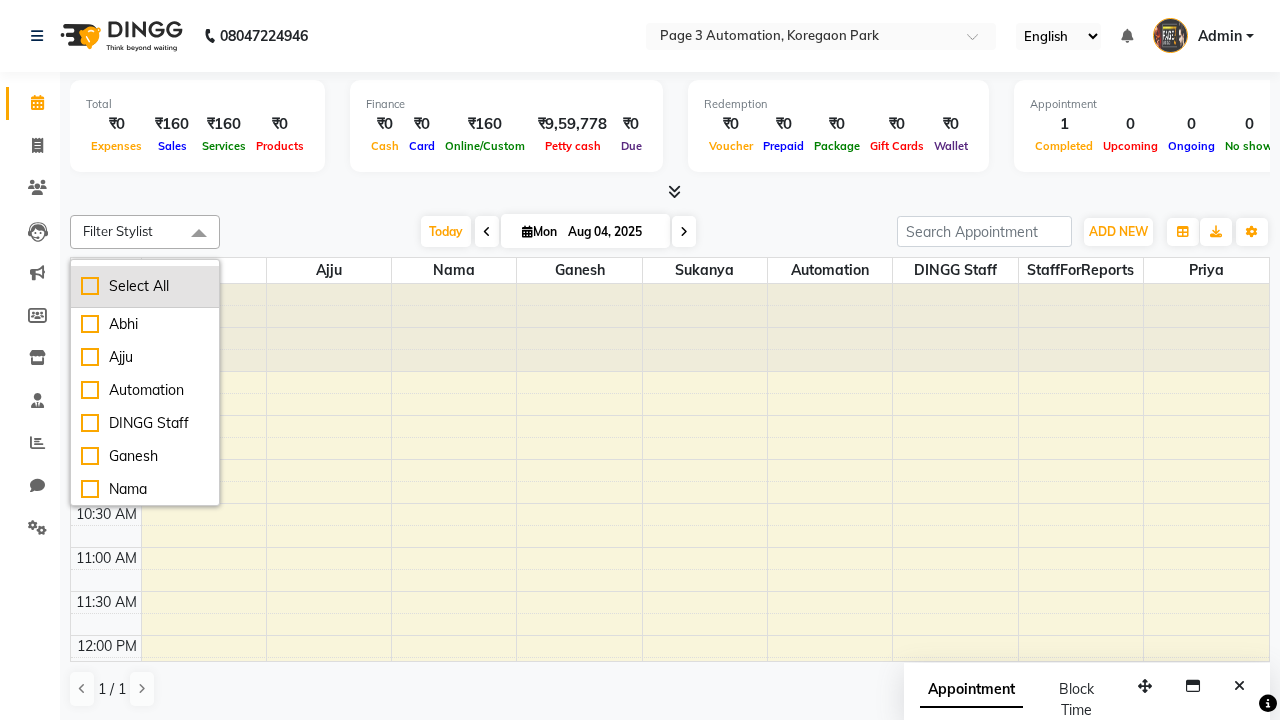 click on "Select All" at bounding box center [145, 286] 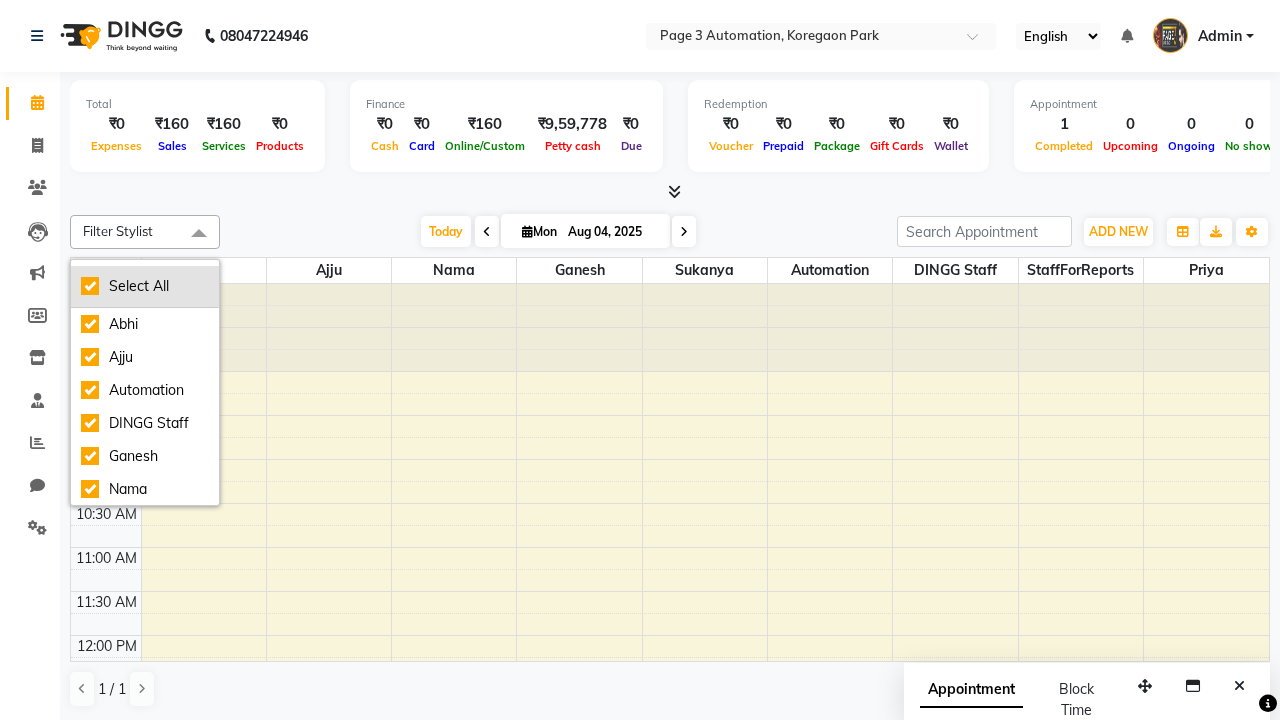 checkbox on "true" 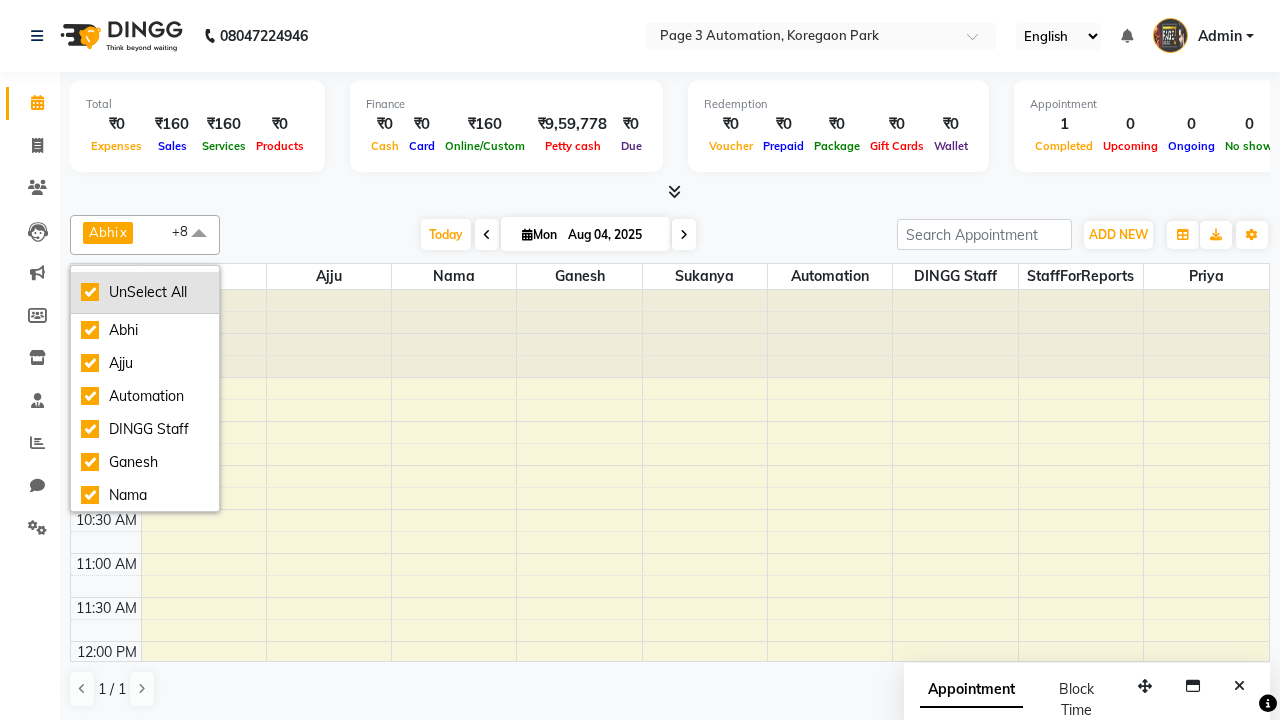 click on "UnSelect All" at bounding box center (145, 292) 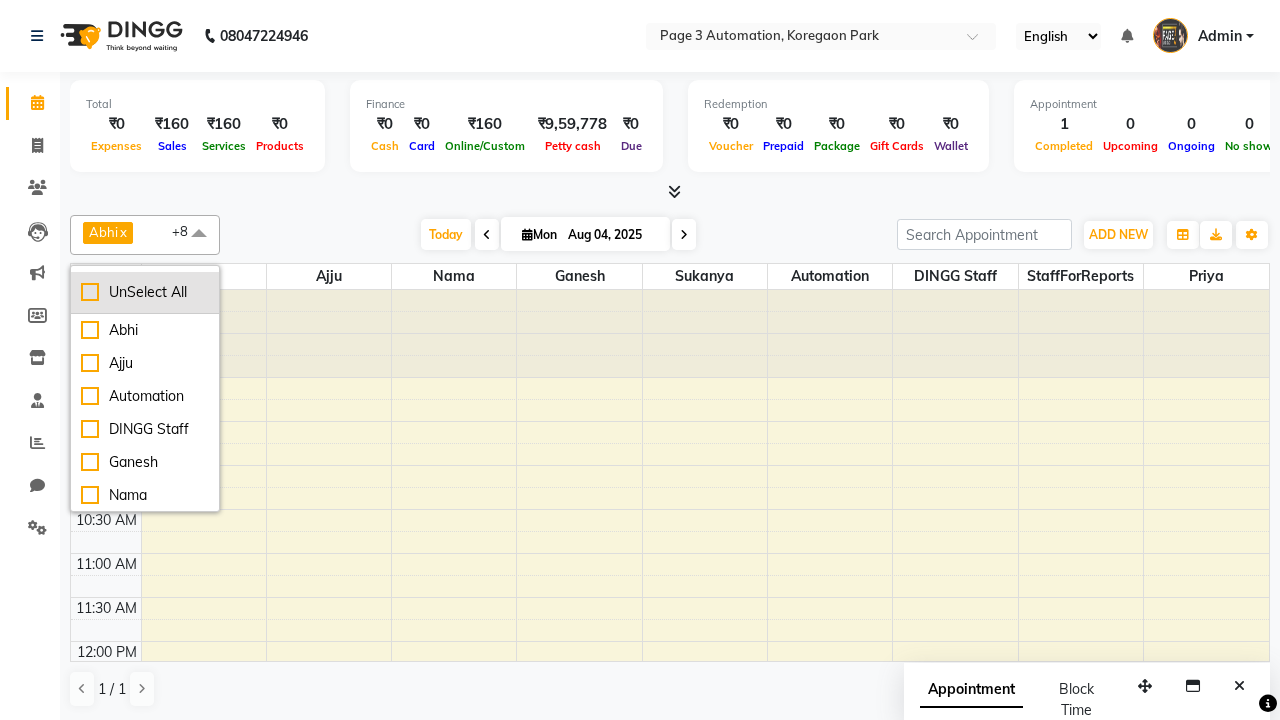 checkbox on "false" 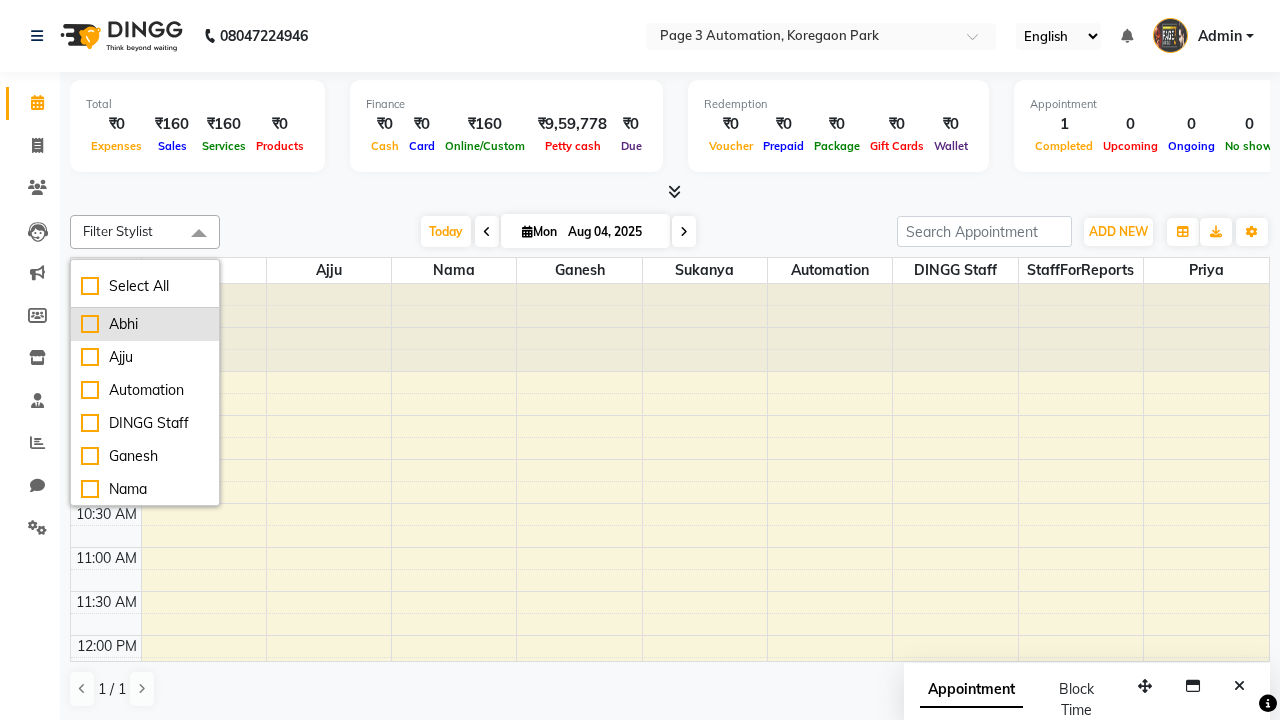 click on "Abhi" at bounding box center [145, 324] 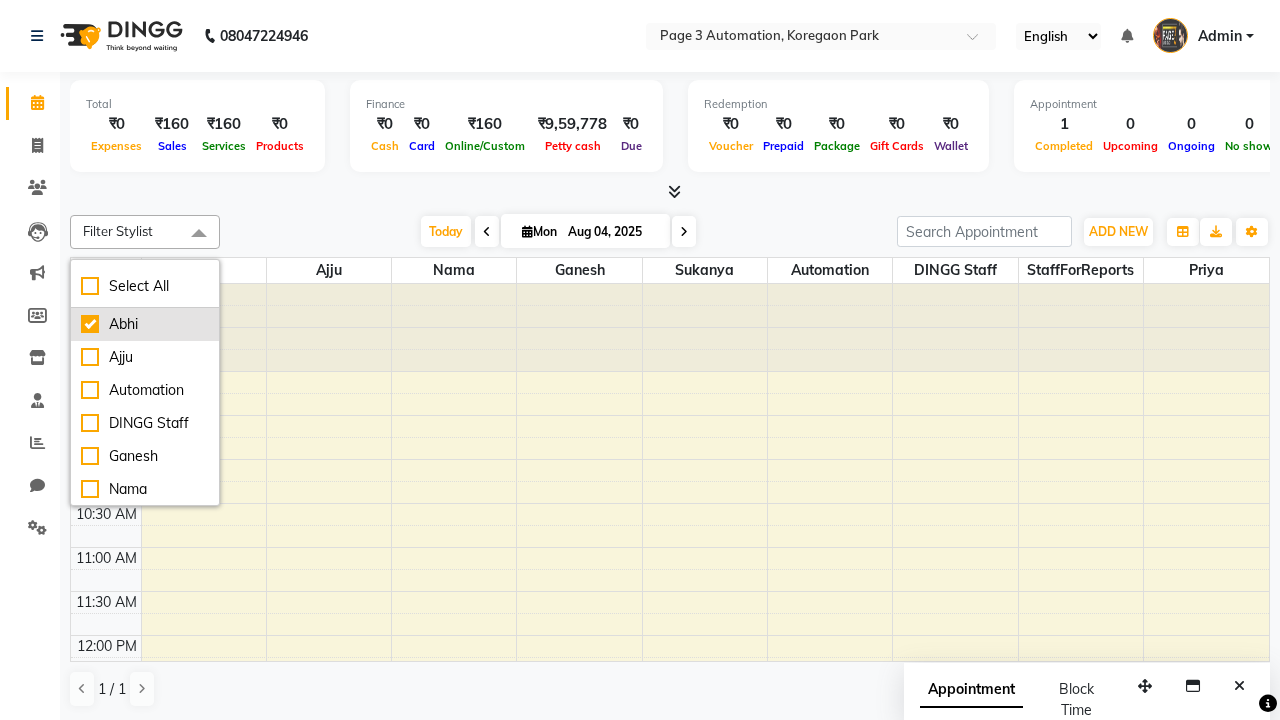 checkbox on "true" 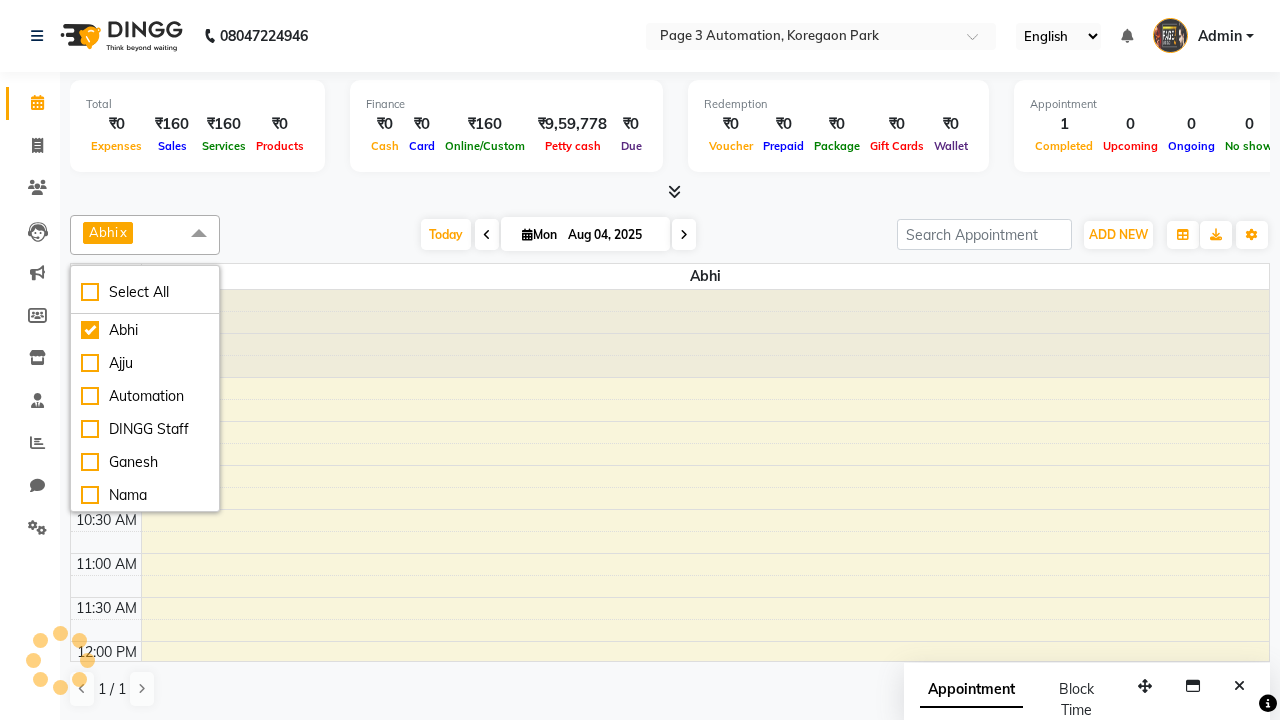 click at bounding box center [199, 234] 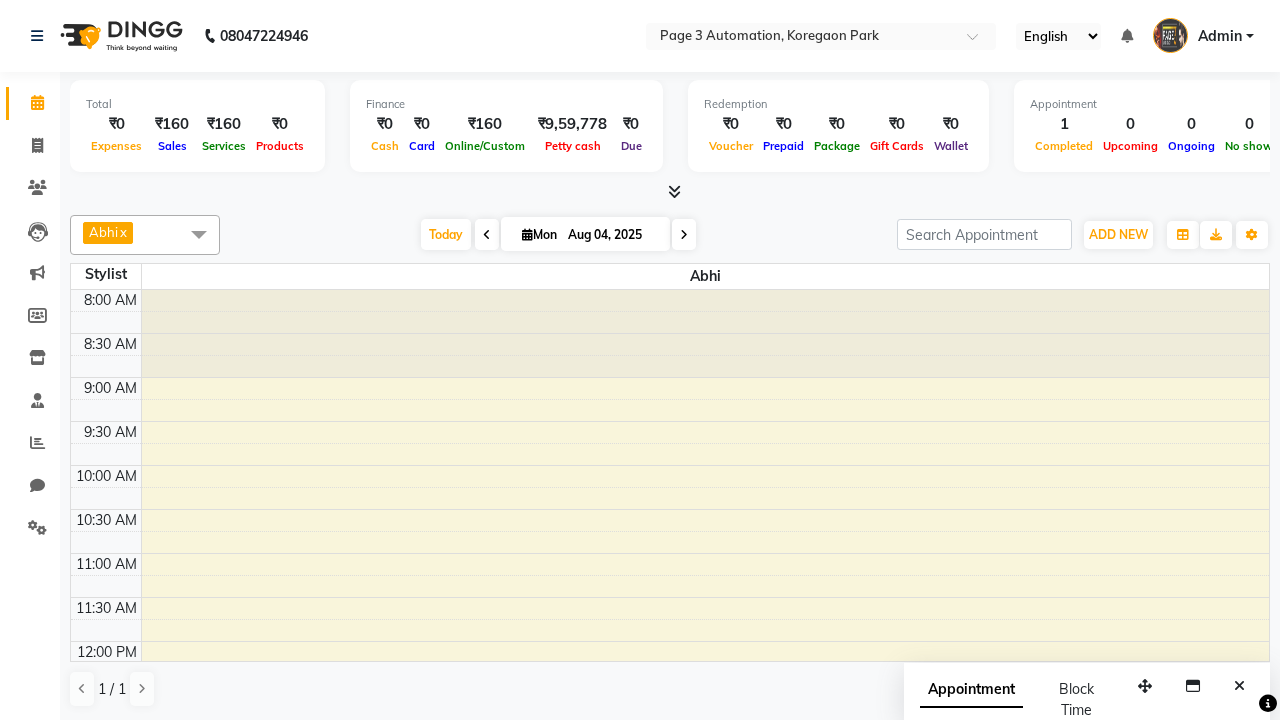 click on "Test DoNotDelete, TK10, 02:45 PM-03:30 PM, Hair cut With wash Artist-Men" at bounding box center (692, 916) 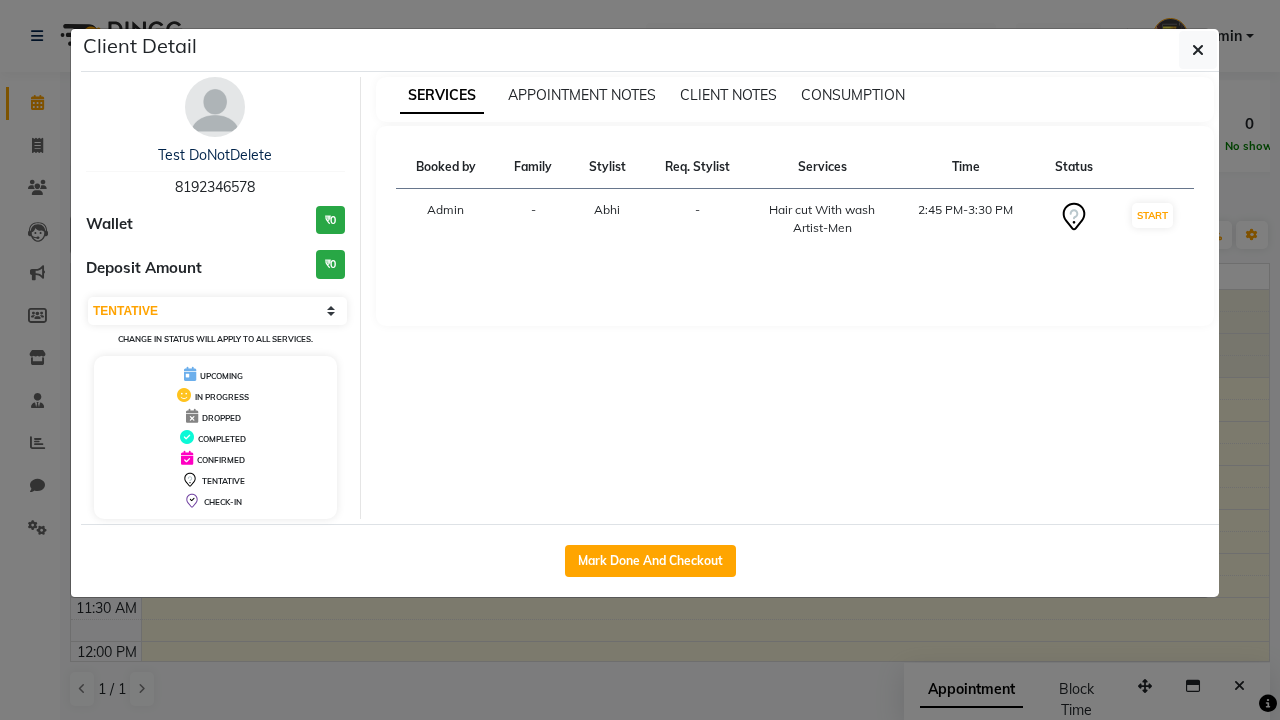 scroll, scrollTop: 441, scrollLeft: 0, axis: vertical 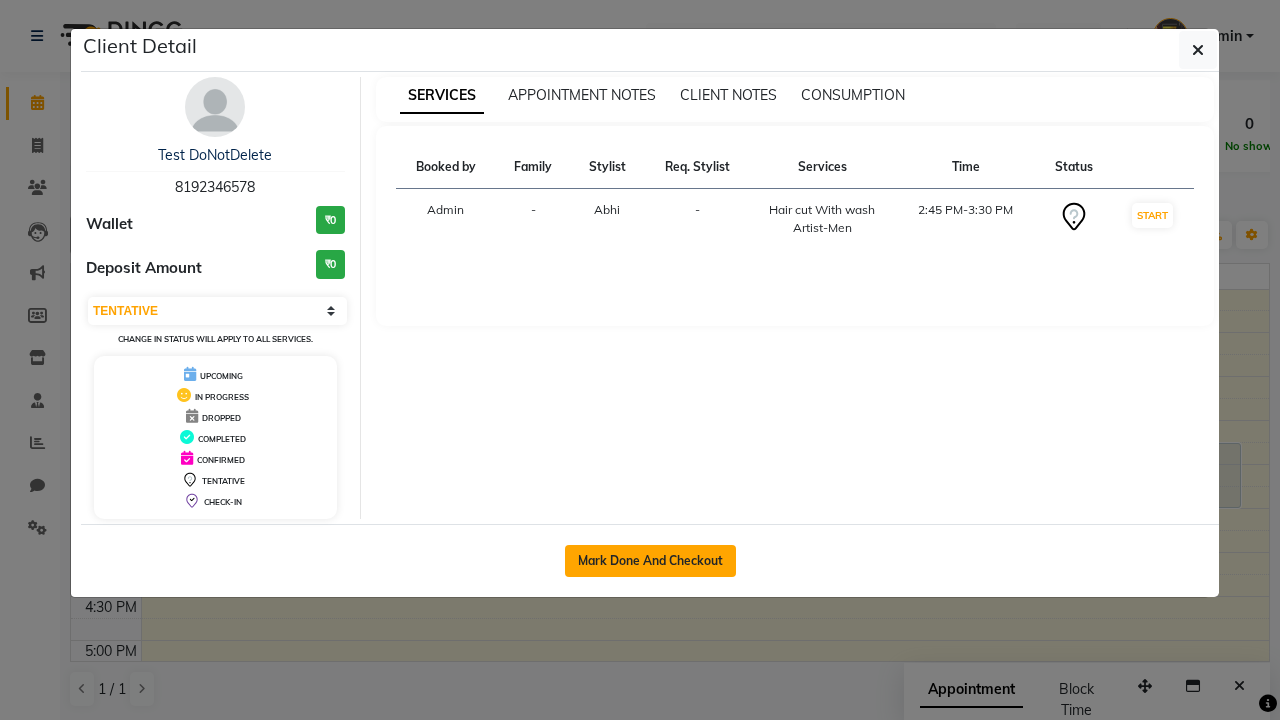 click on "Mark Done And Checkout" 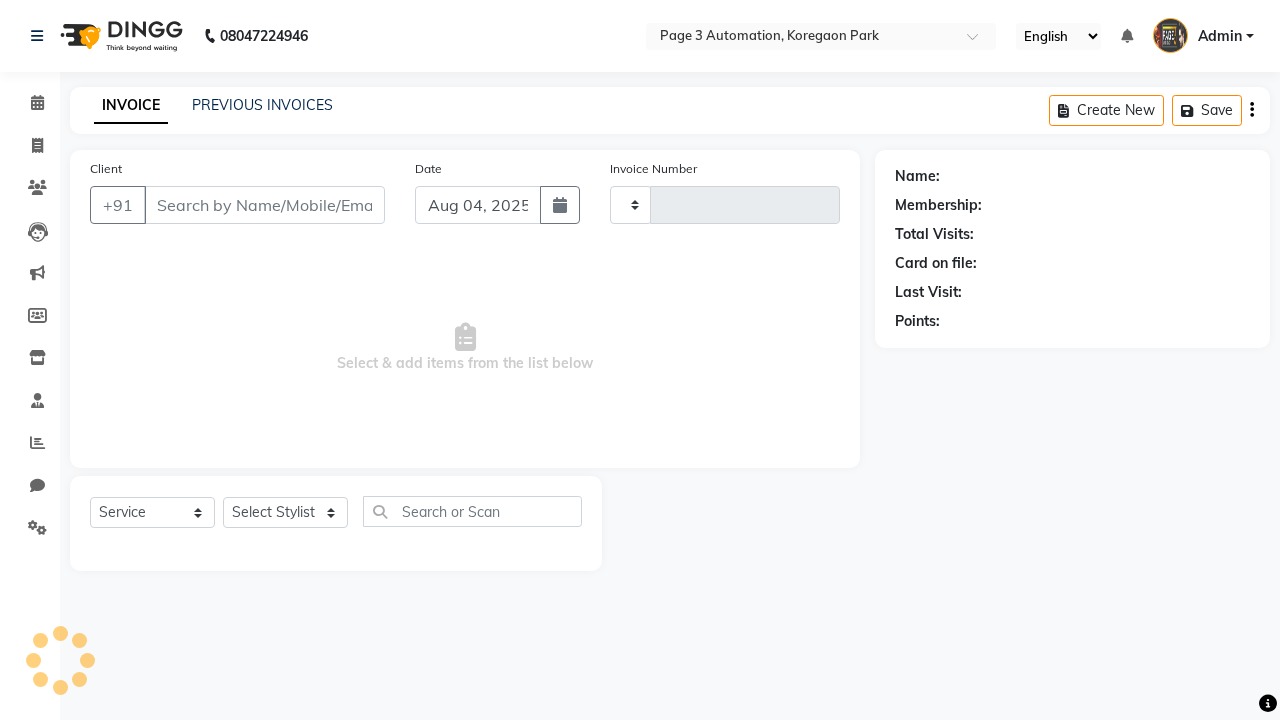type on "7704" 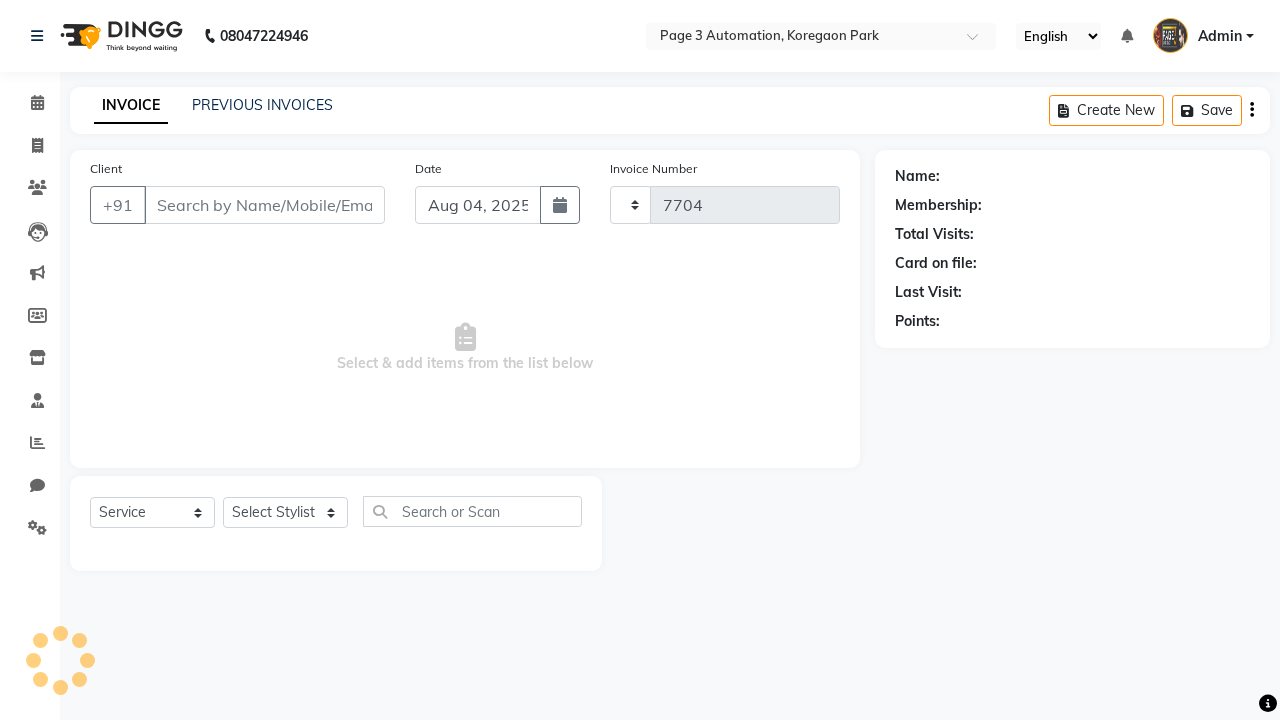 select on "2774" 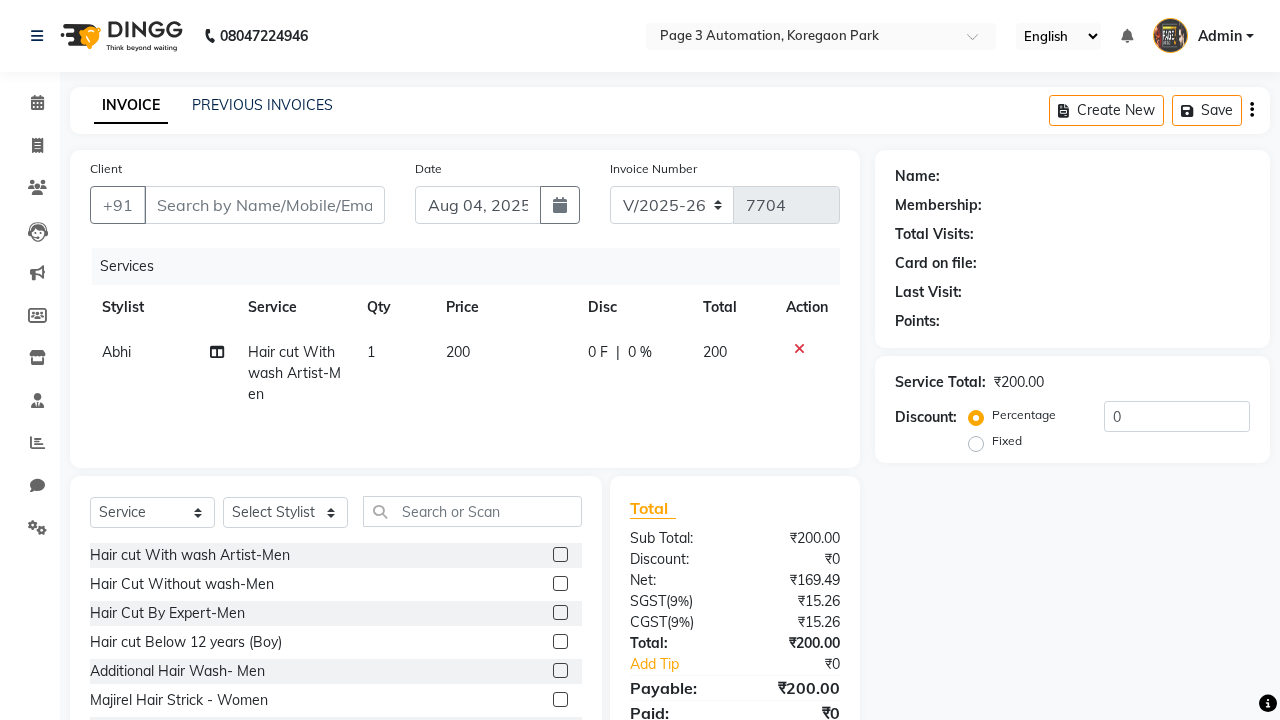 type on "8192346578" 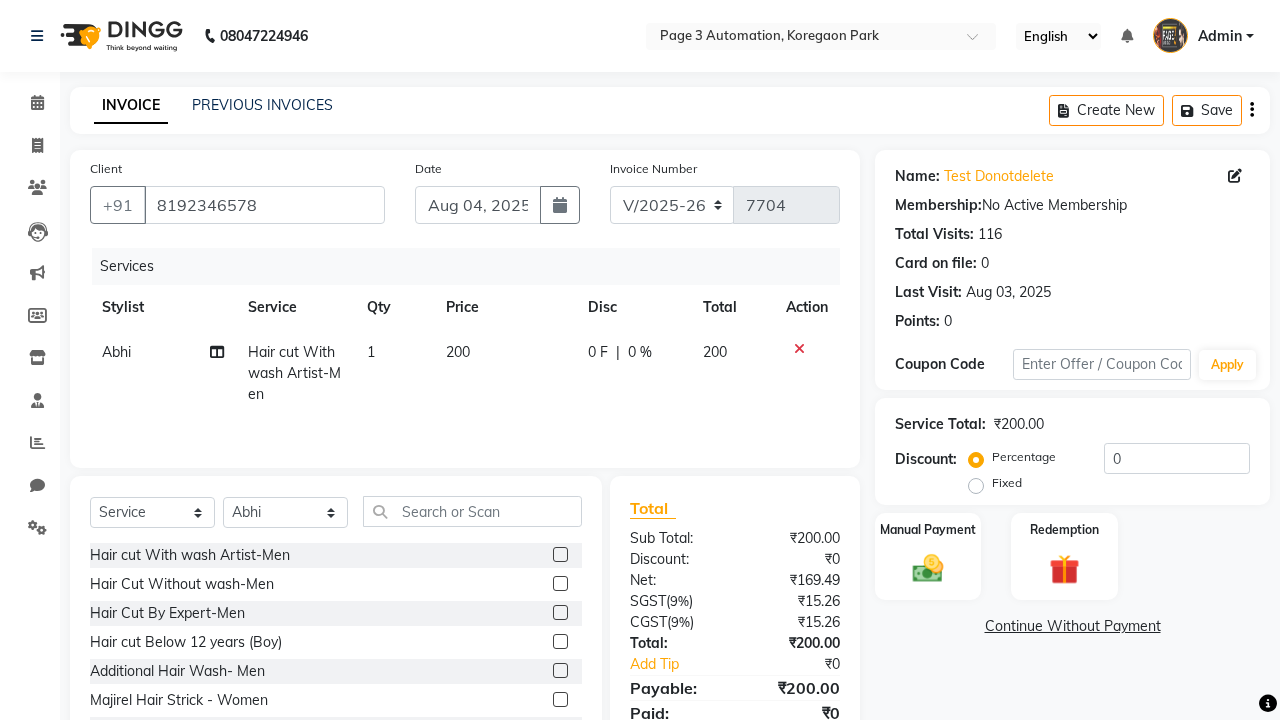 click on "Abhi" 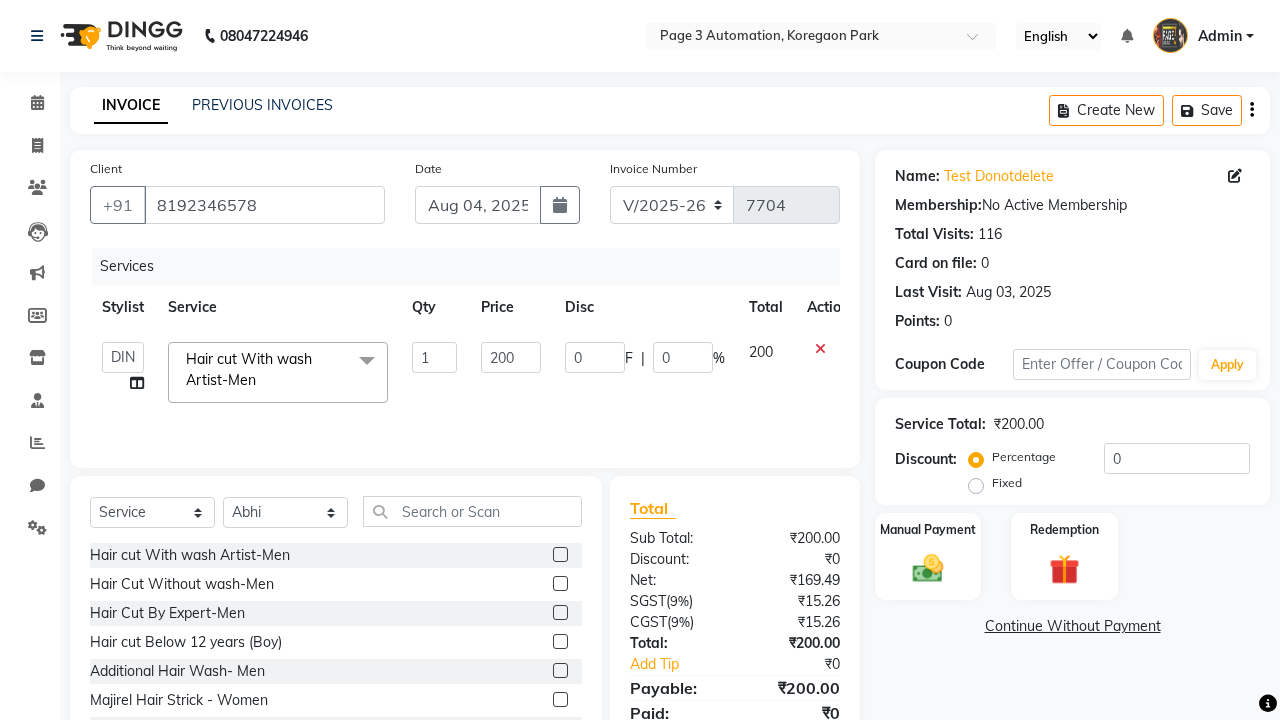 select on "77829" 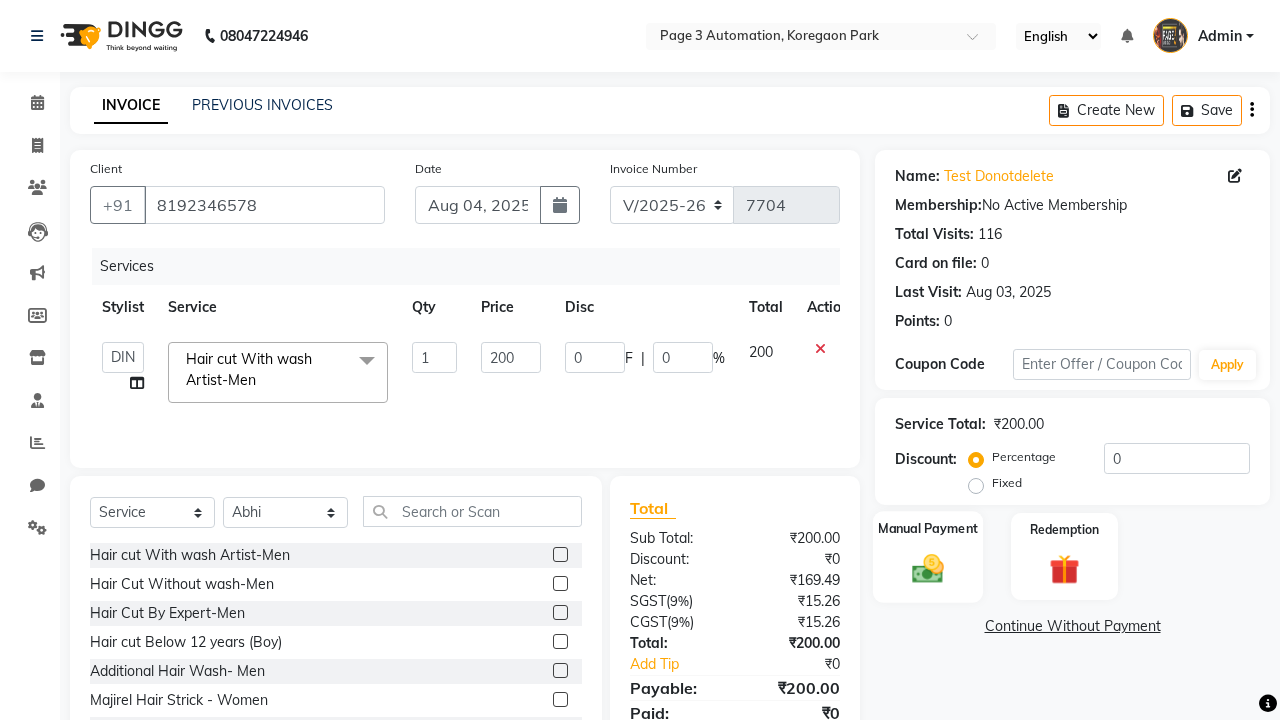 click 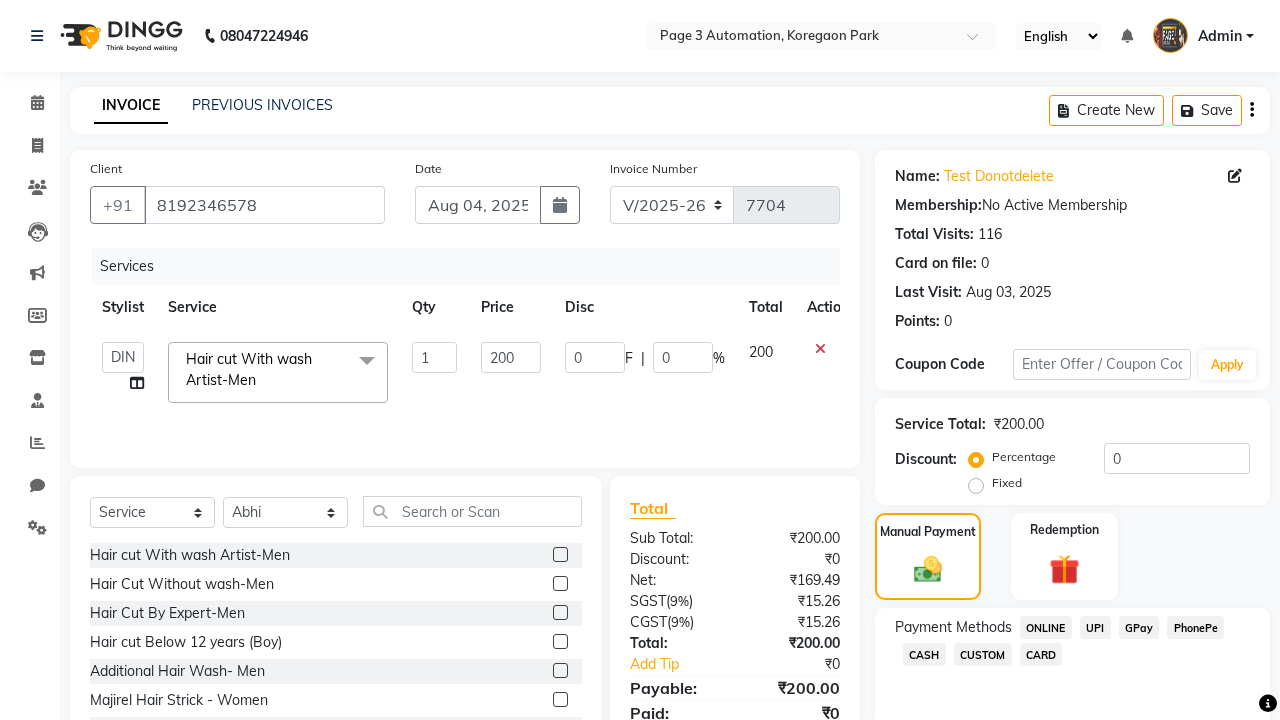click on "ONLINE" 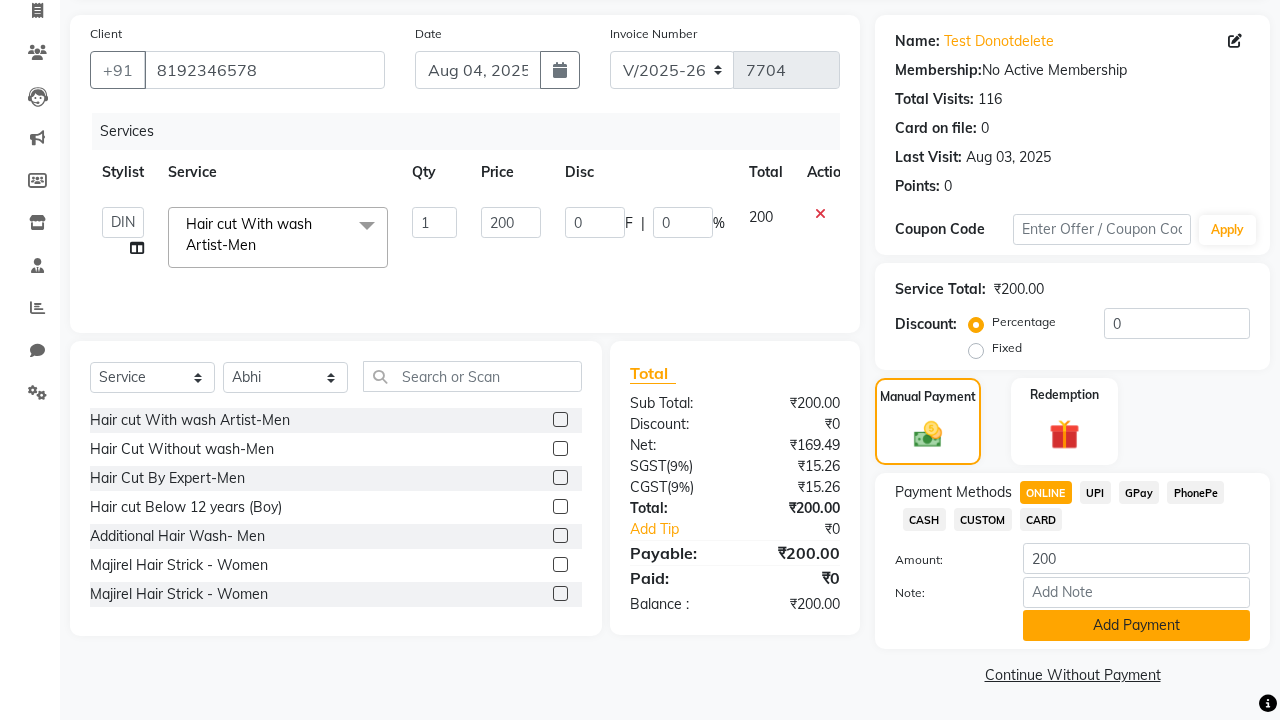 click on "Add Payment" 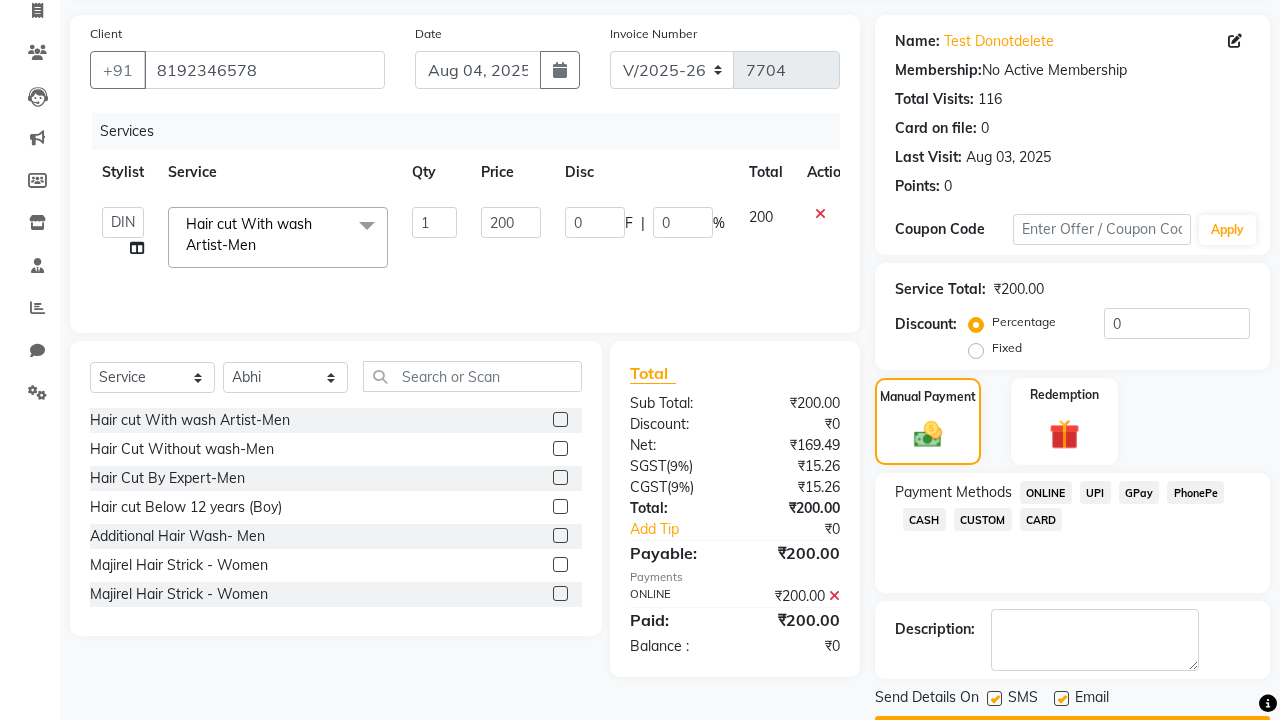click on "Checkout" 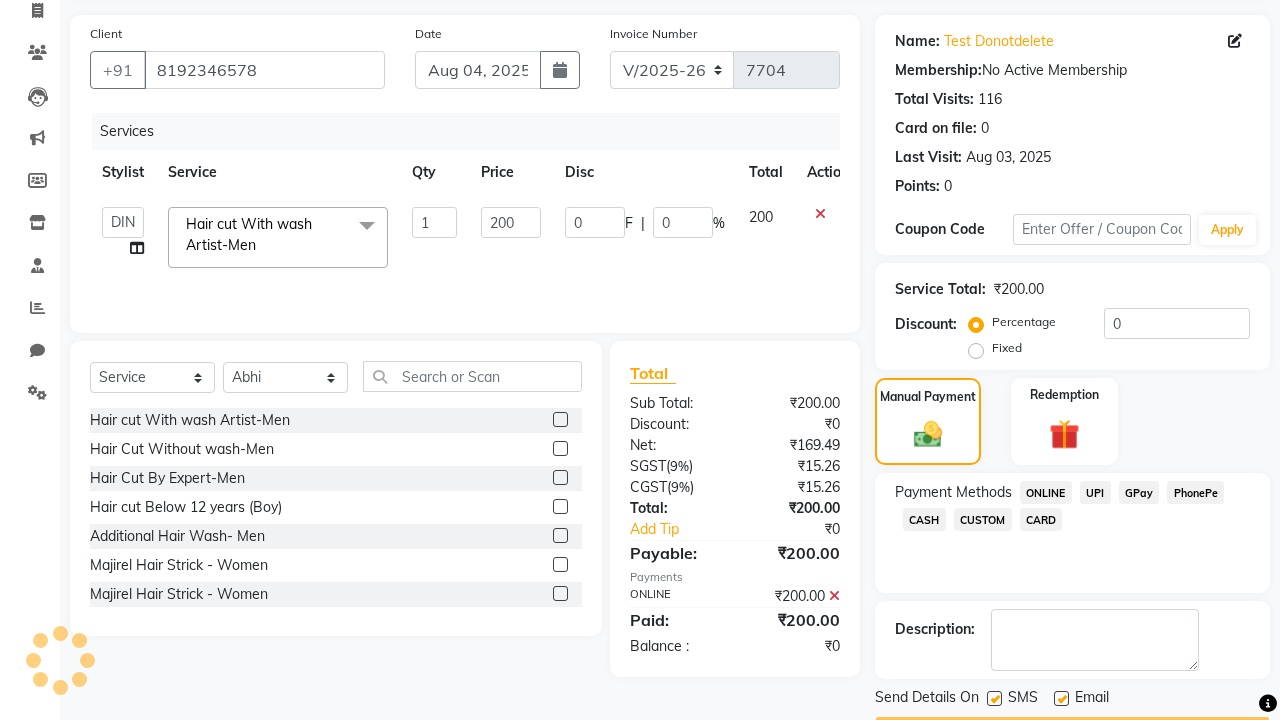 scroll, scrollTop: 162, scrollLeft: 0, axis: vertical 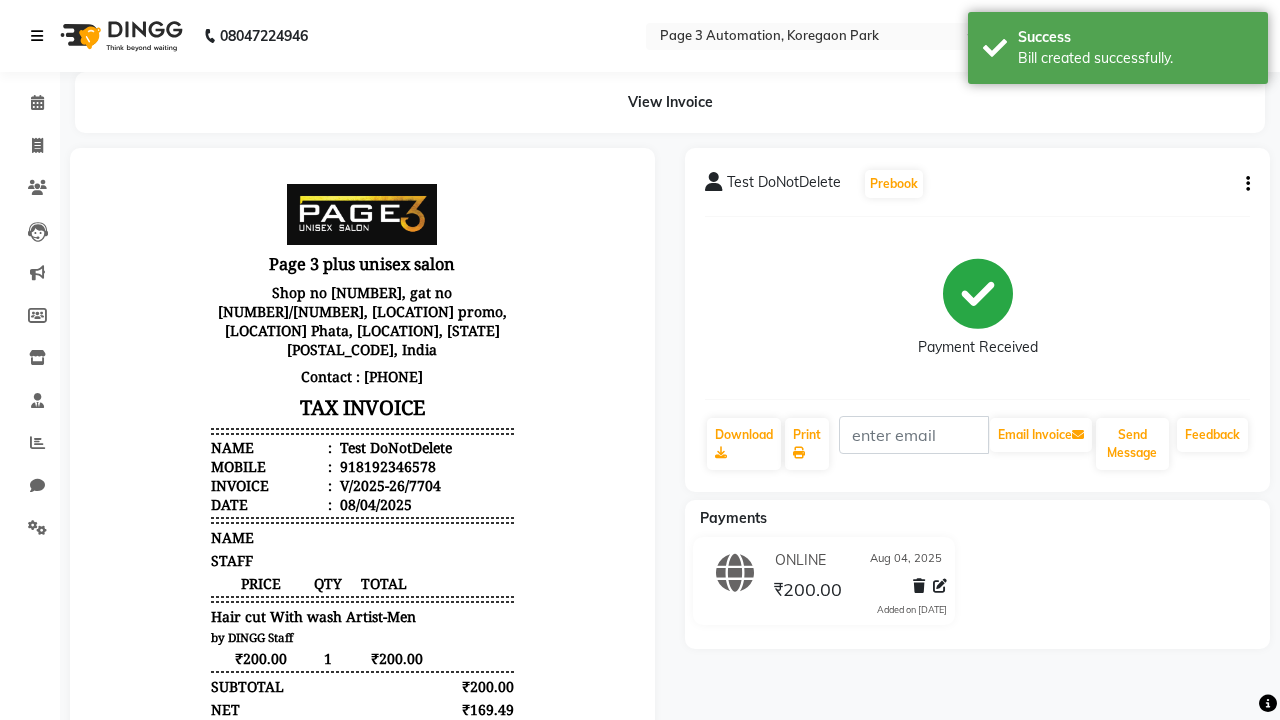 click on "Bill created successfully." at bounding box center (1135, 58) 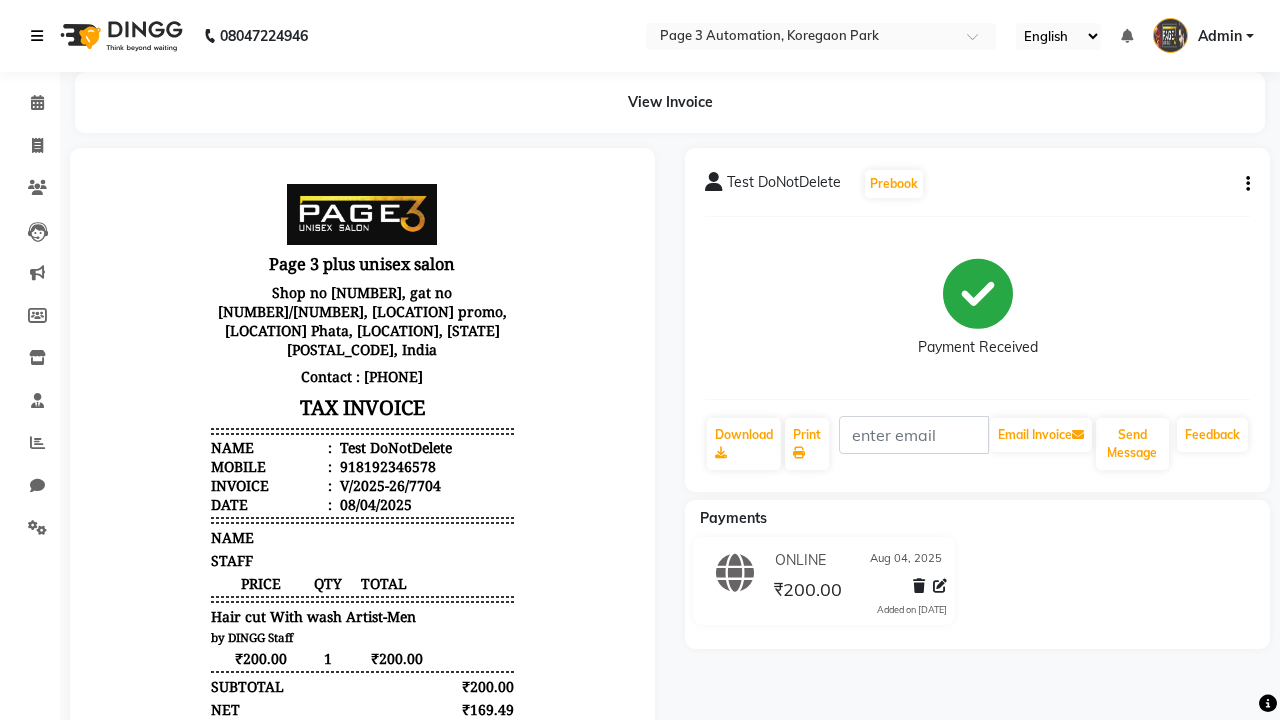 click at bounding box center (37, 36) 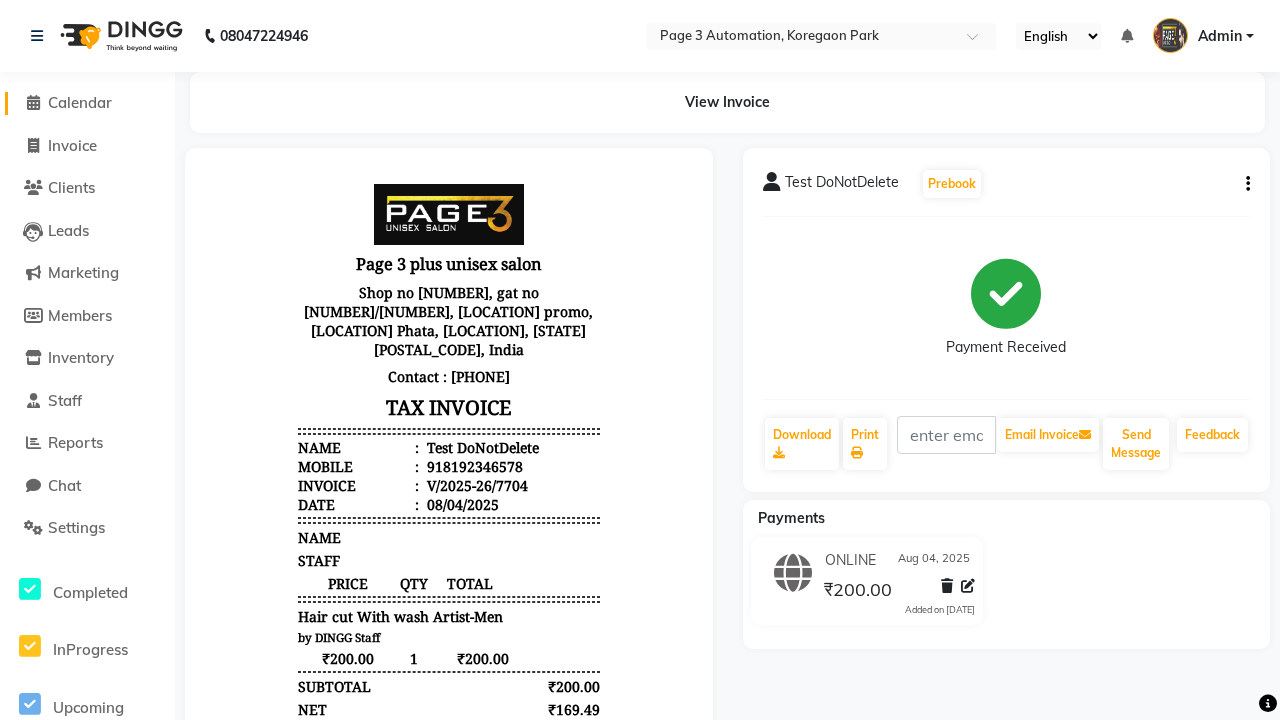 click on "Calendar" 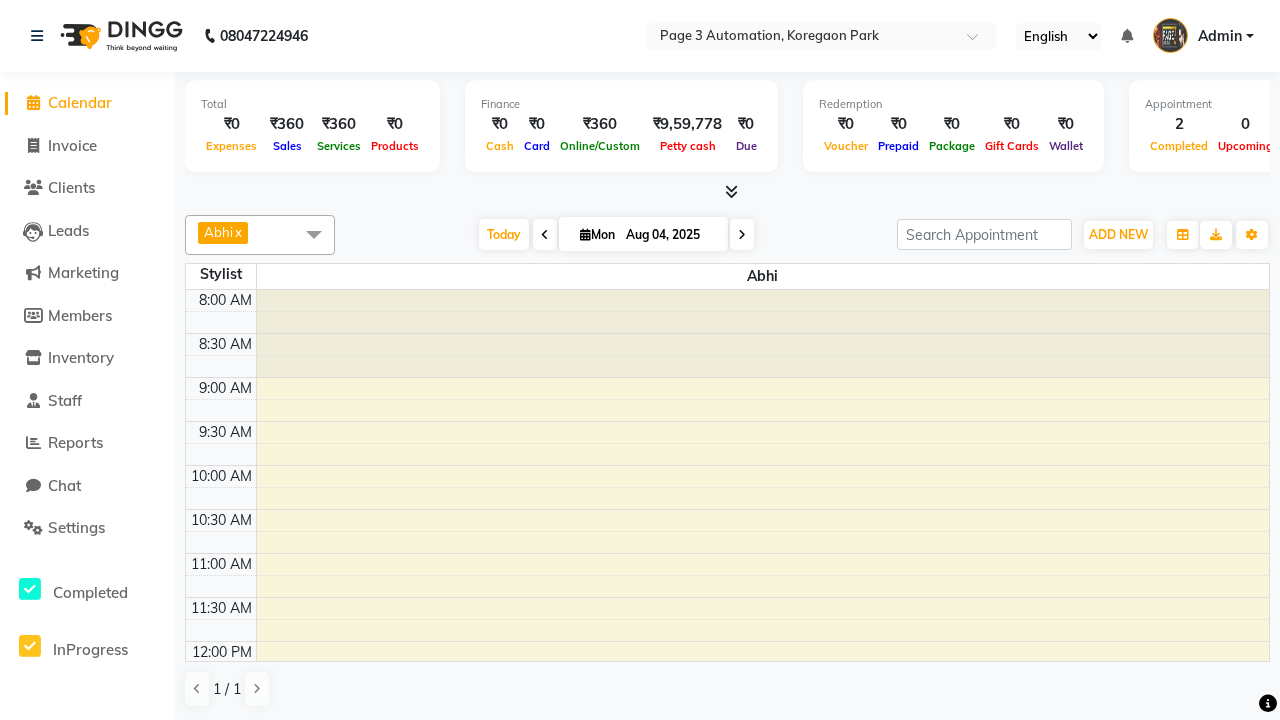 click at bounding box center [314, 234] 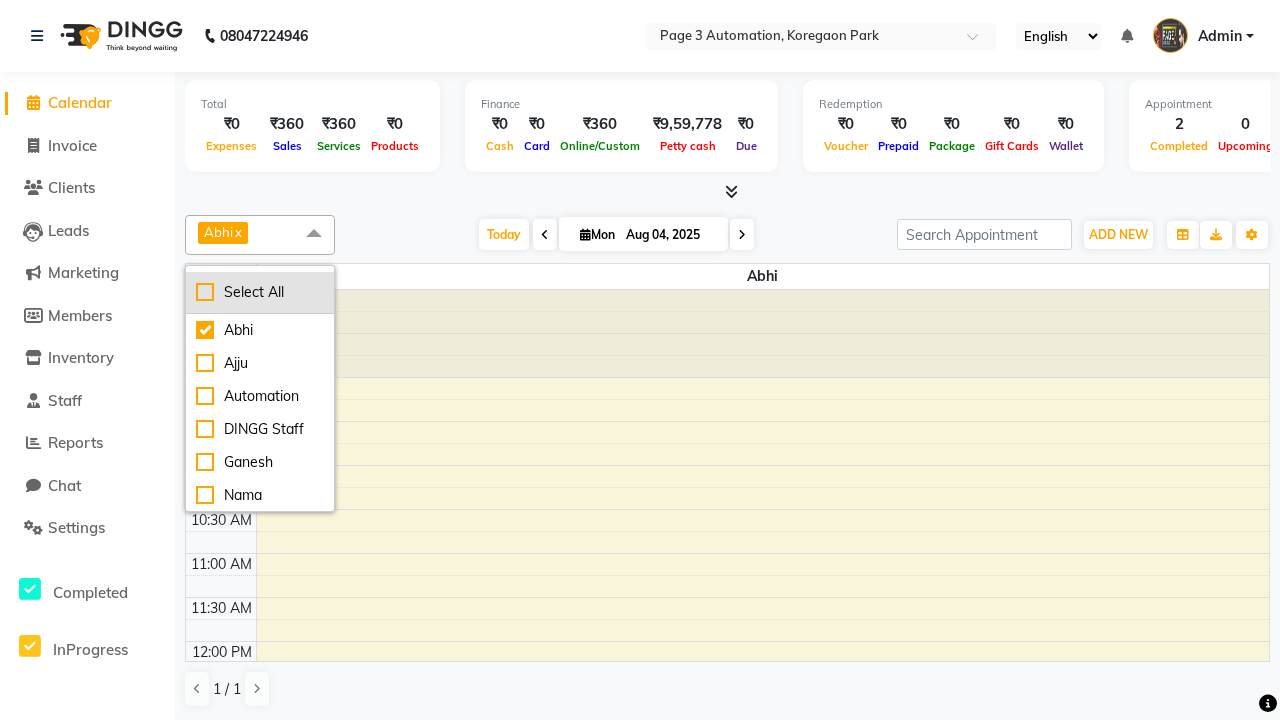 click on "Select All" at bounding box center [260, 292] 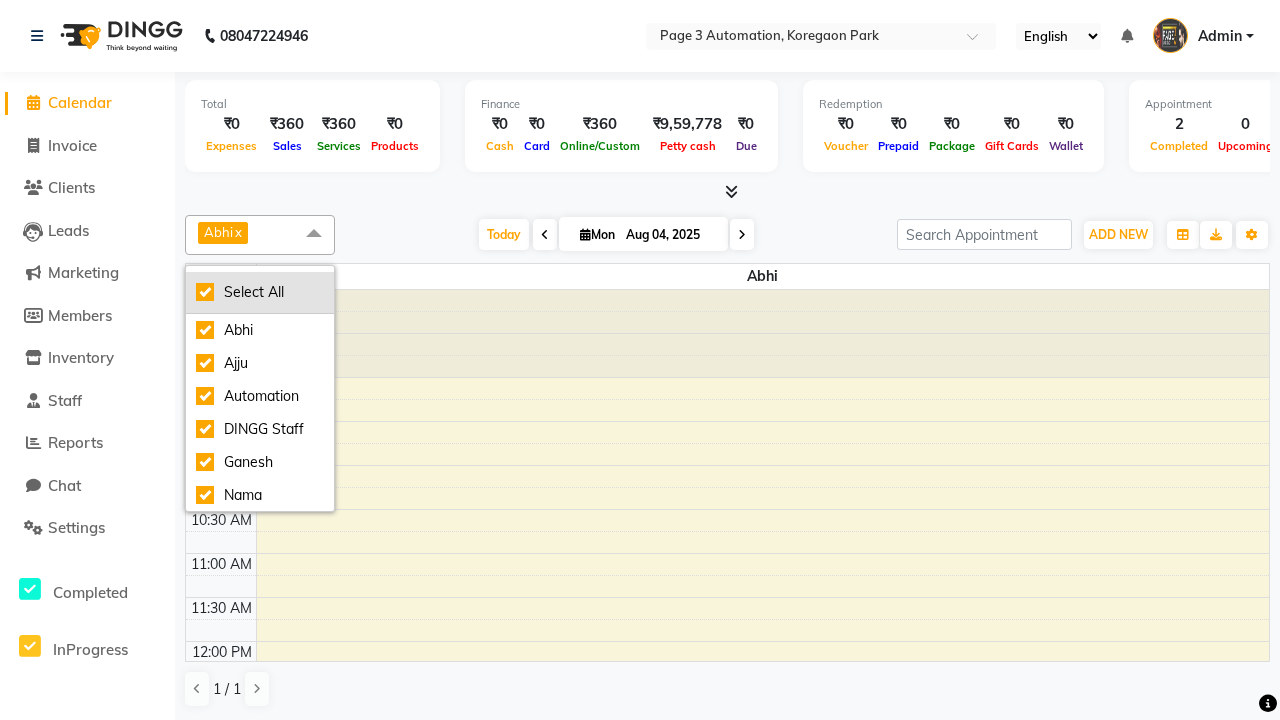 checkbox on "true" 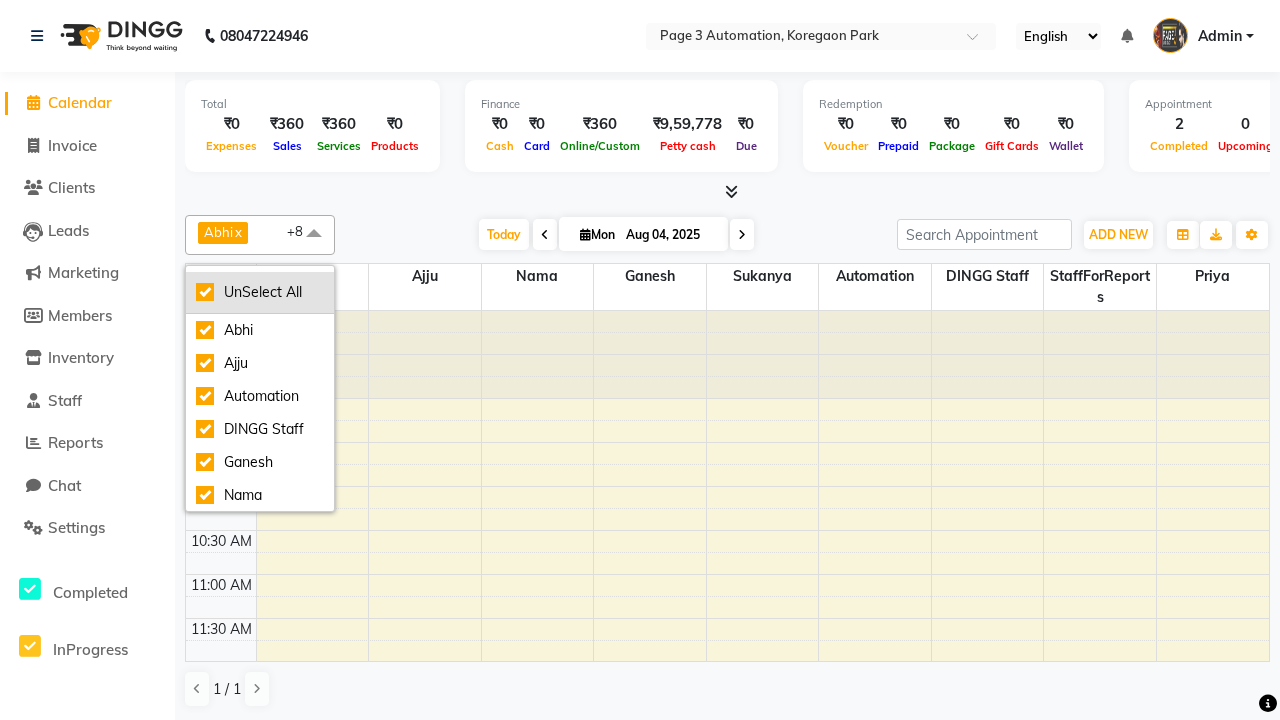 click on "UnSelect All" at bounding box center (260, 292) 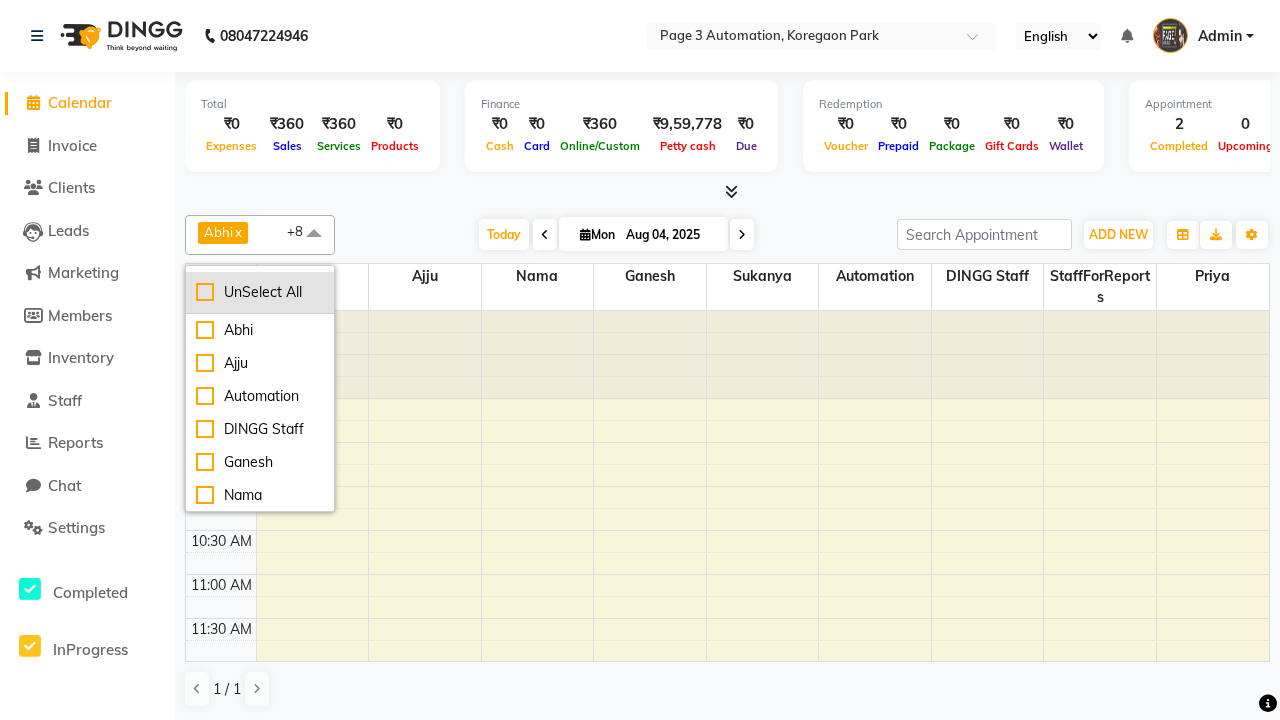 checkbox on "false" 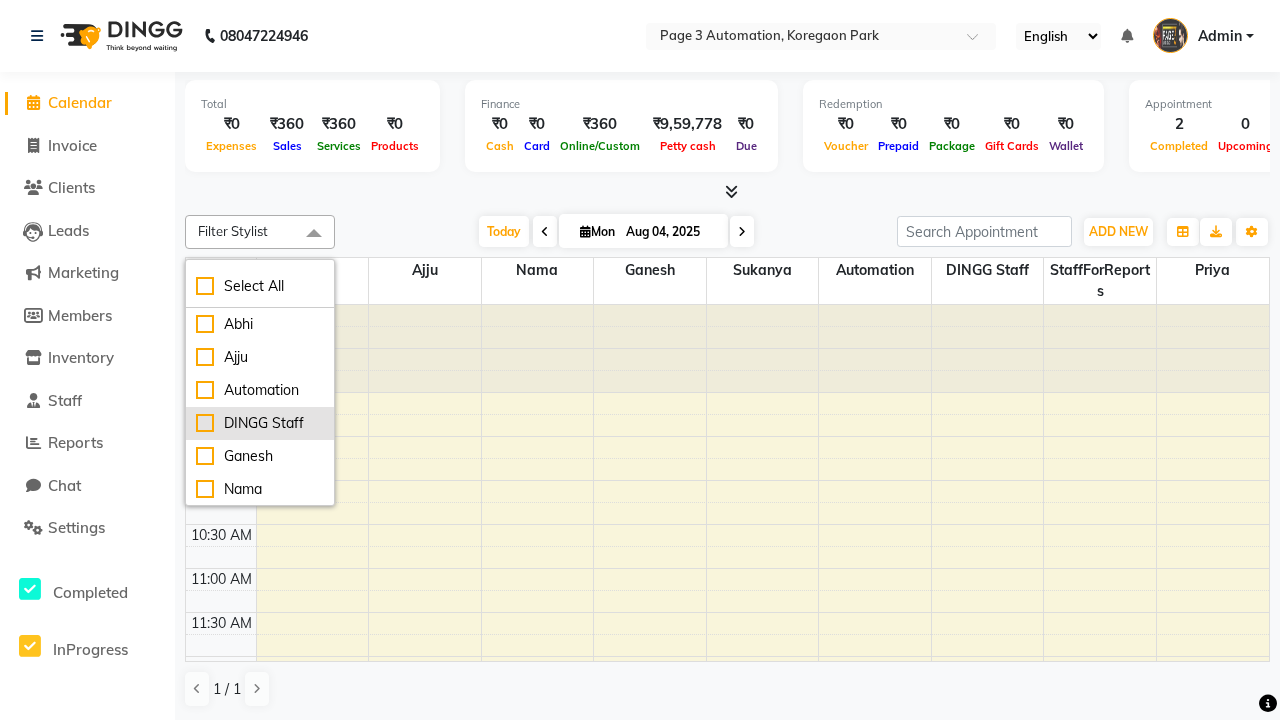 click on "DINGG Staff" at bounding box center (260, 423) 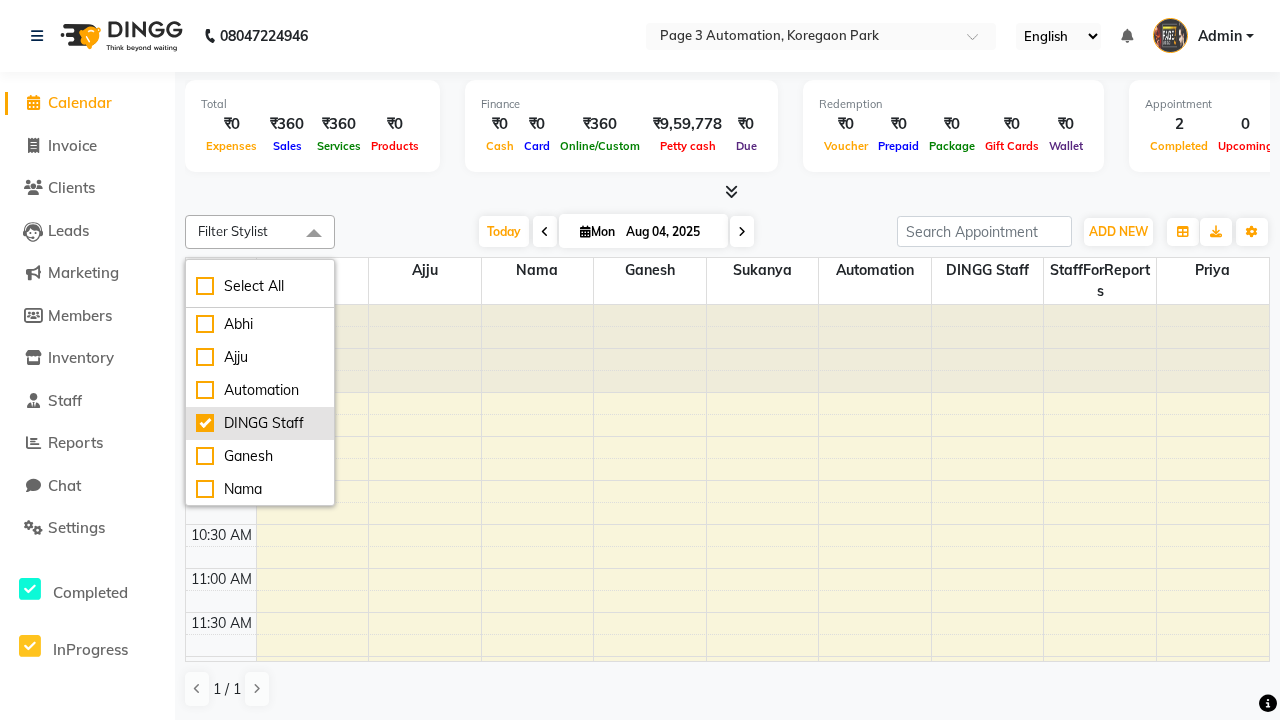 checkbox on "true" 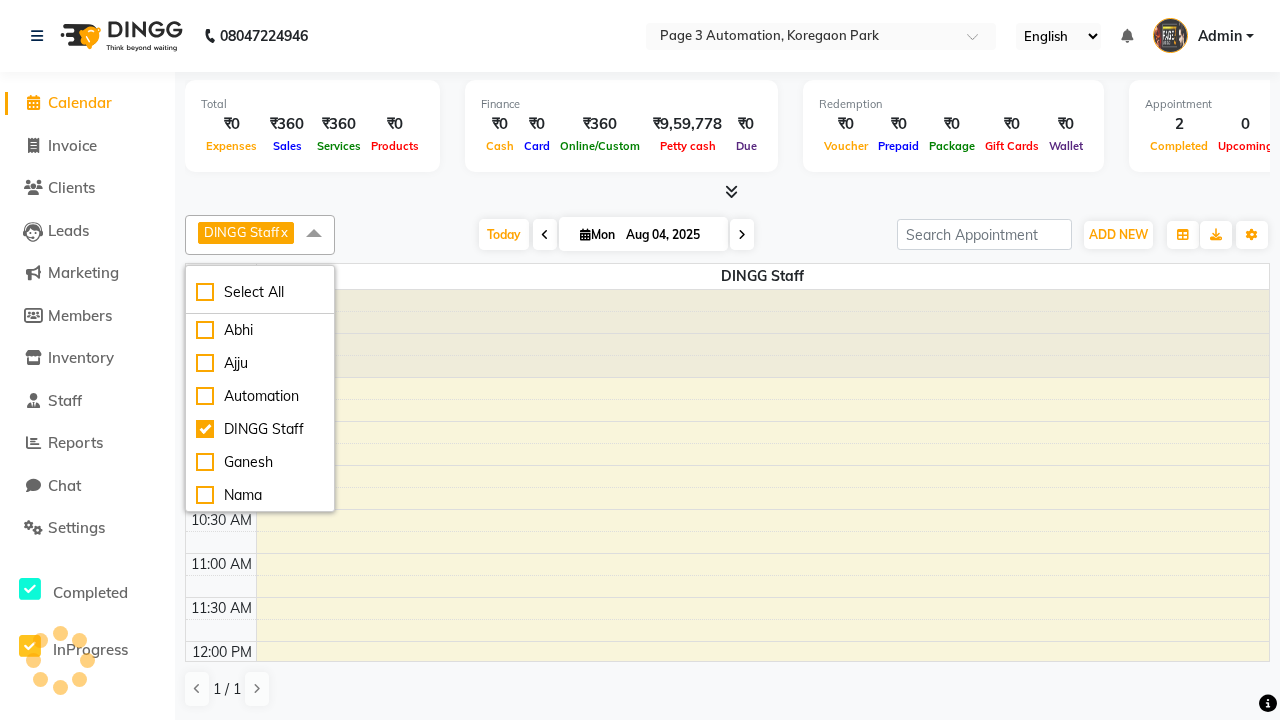 click at bounding box center [314, 234] 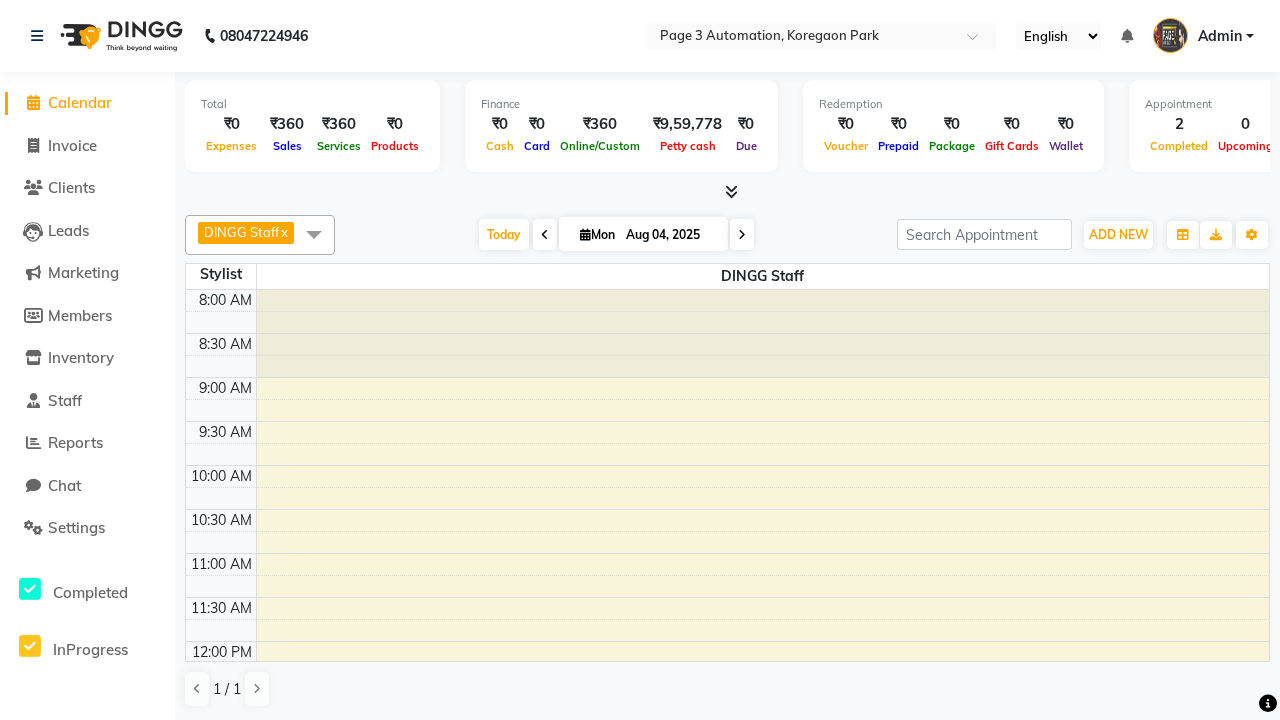 click on "Test DoNotDelete, TK10, 02:45 PM-03:30 PM, Hair cut With wash Artist-Men" at bounding box center [751, 916] 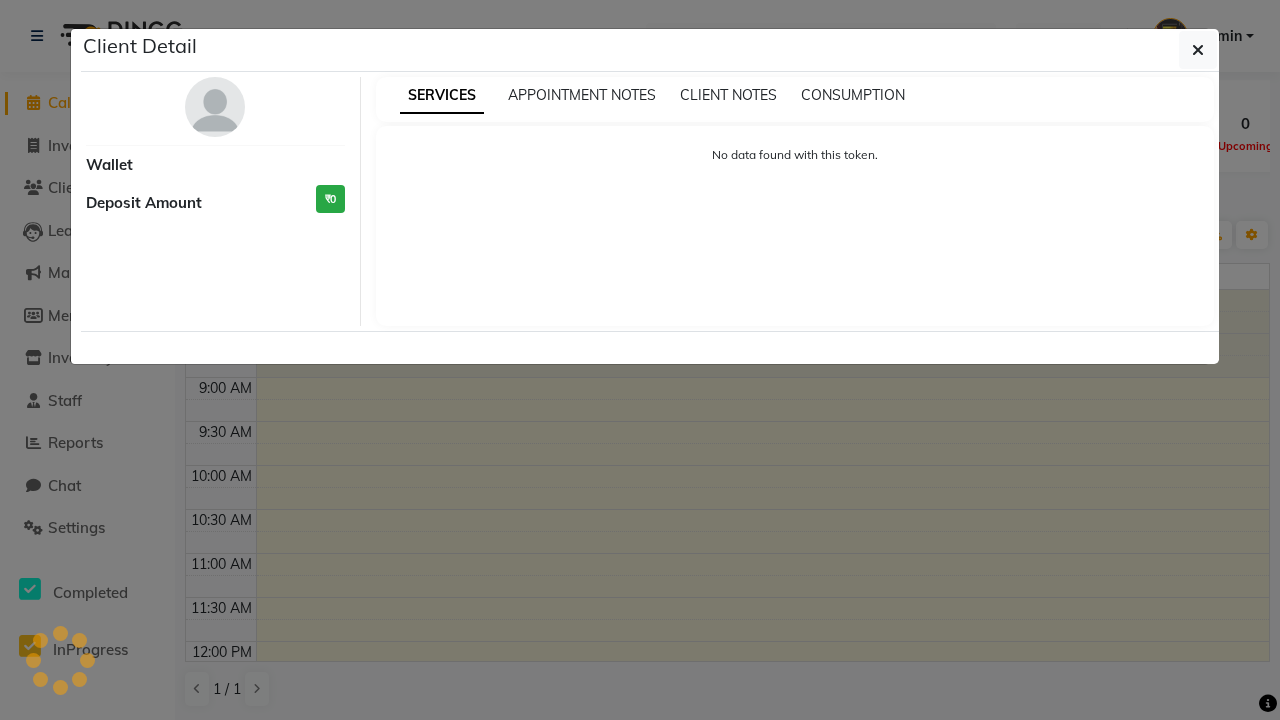 select on "3" 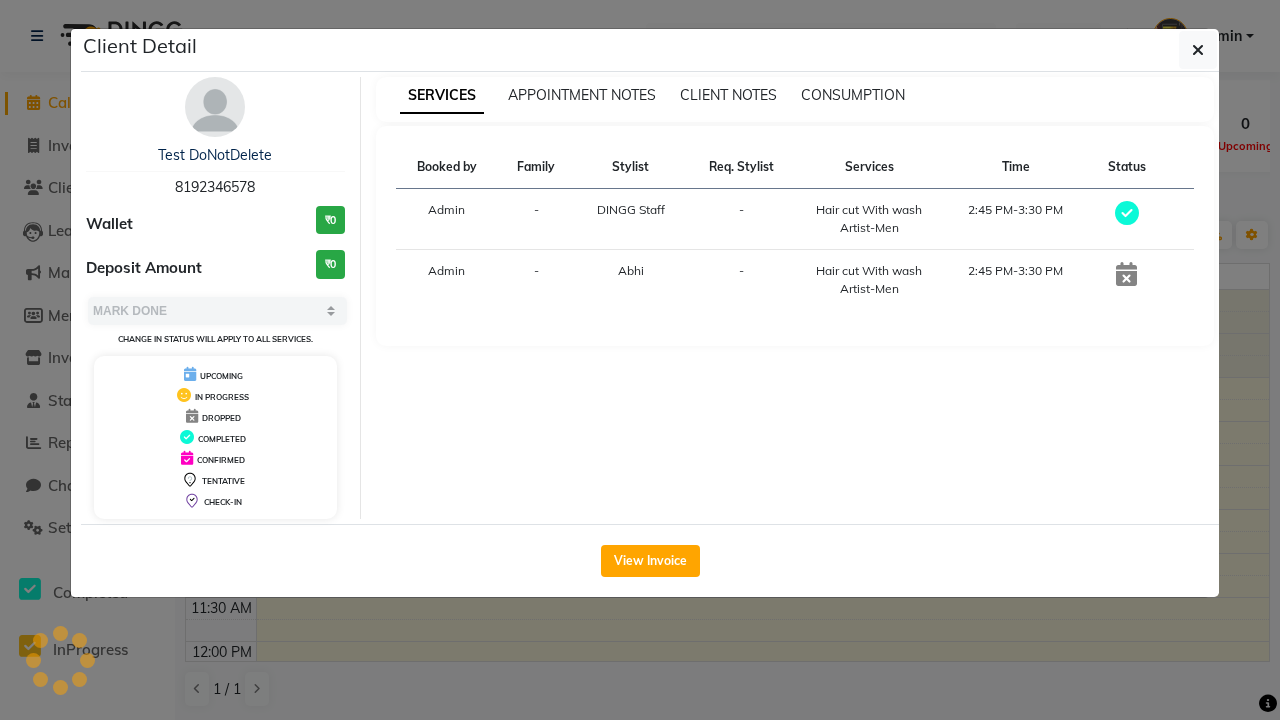 scroll, scrollTop: 441, scrollLeft: 0, axis: vertical 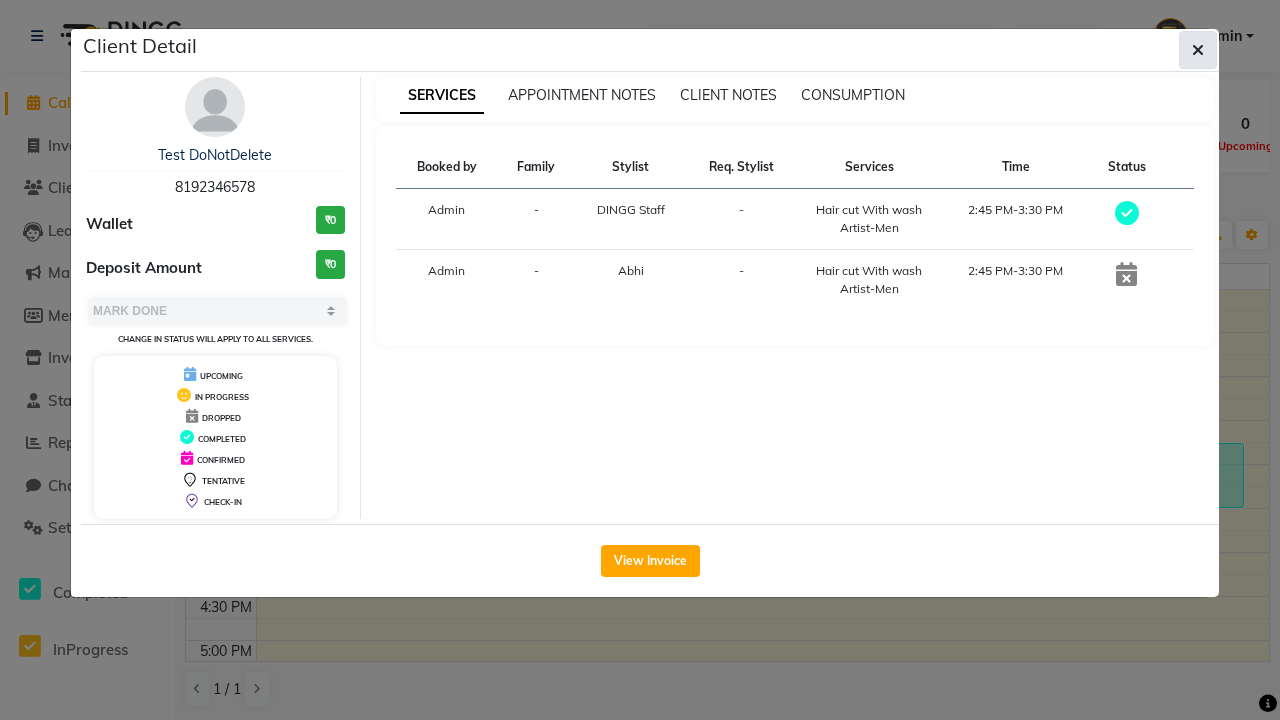 click 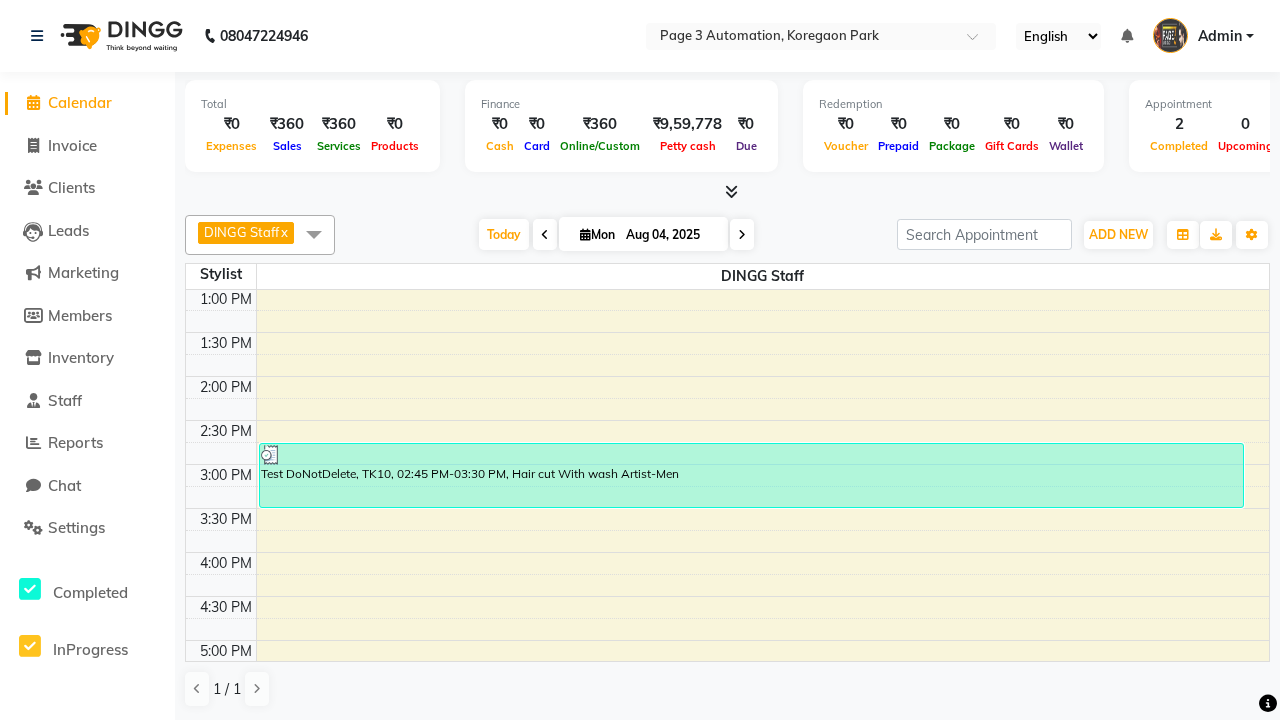 click at bounding box center (314, 234) 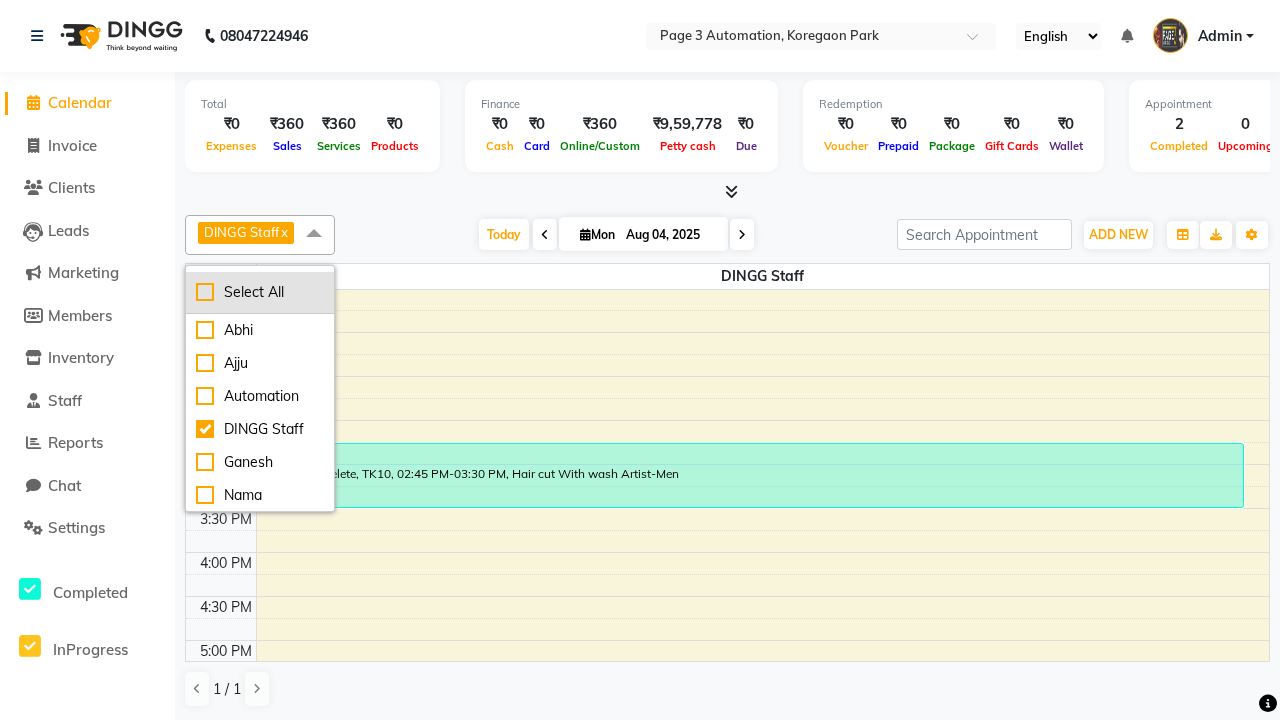 click on "Select All" at bounding box center (260, 292) 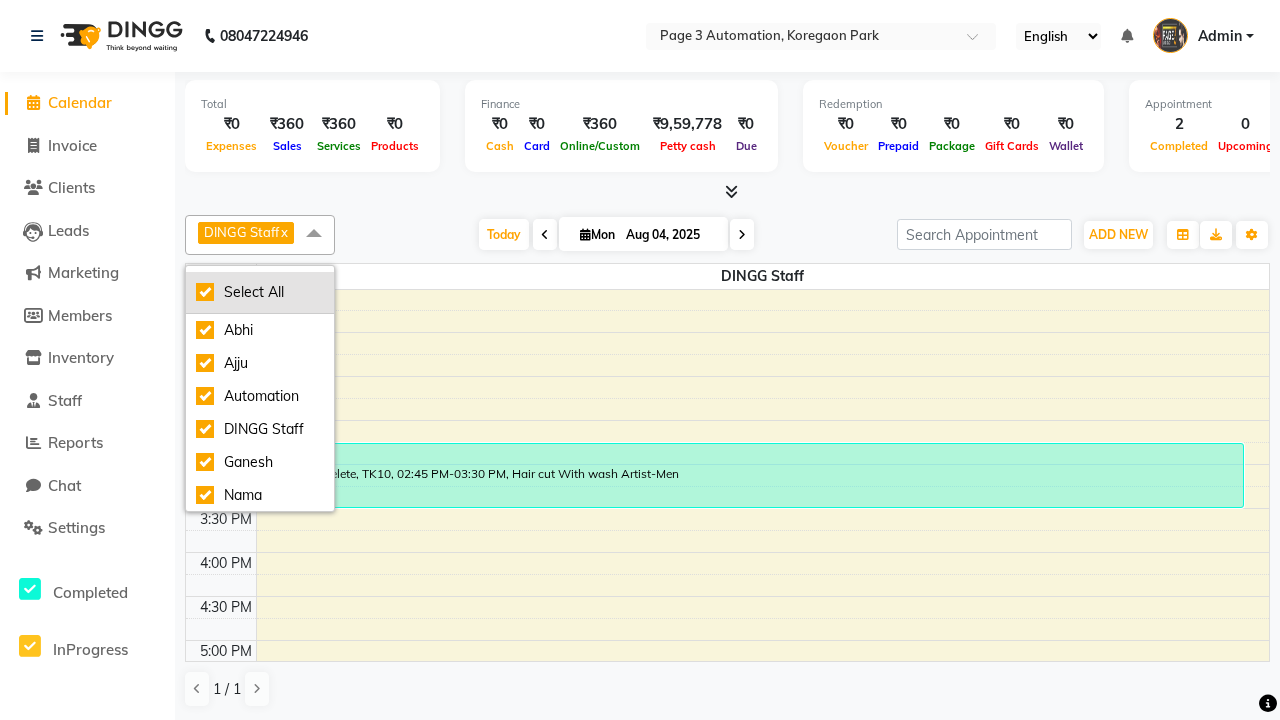 checkbox on "true" 